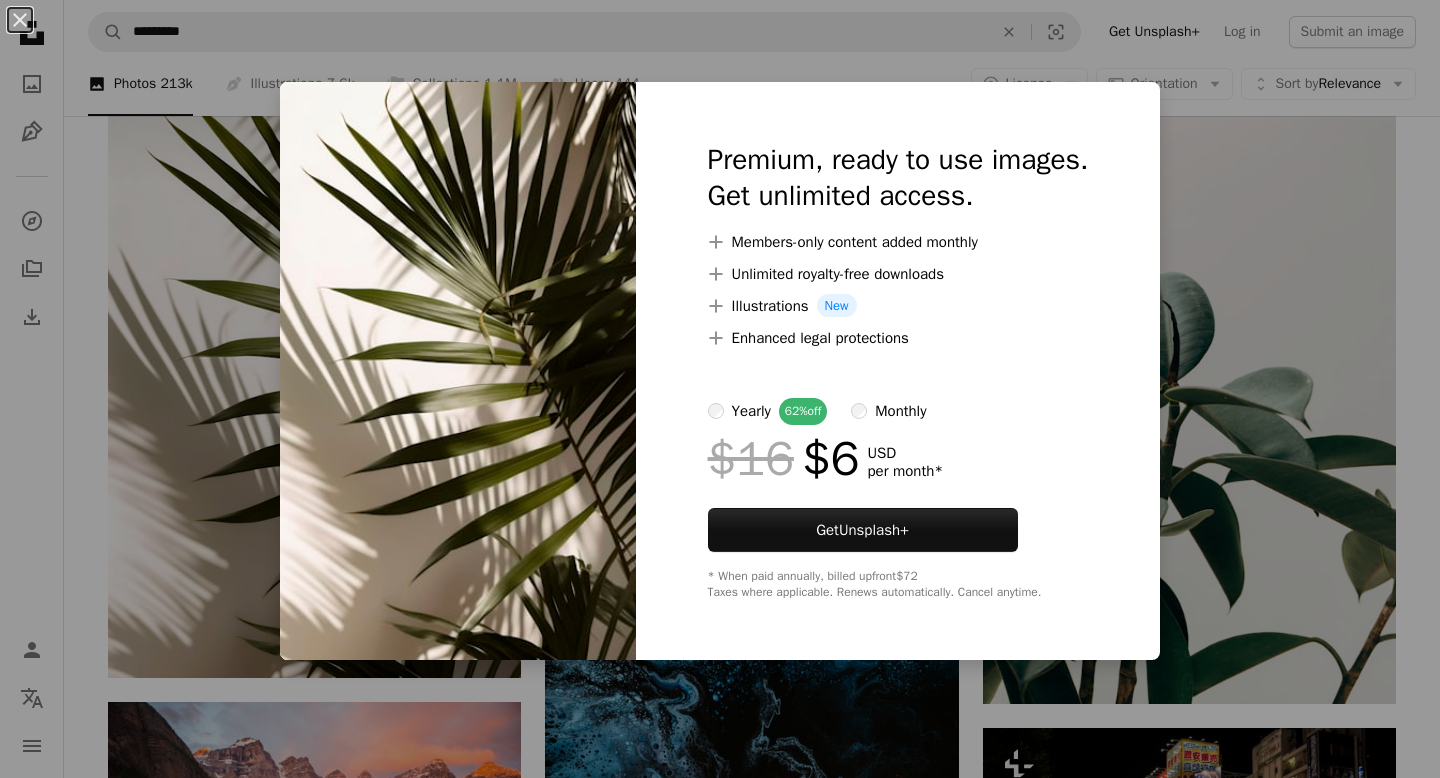 scroll, scrollTop: 8977, scrollLeft: 0, axis: vertical 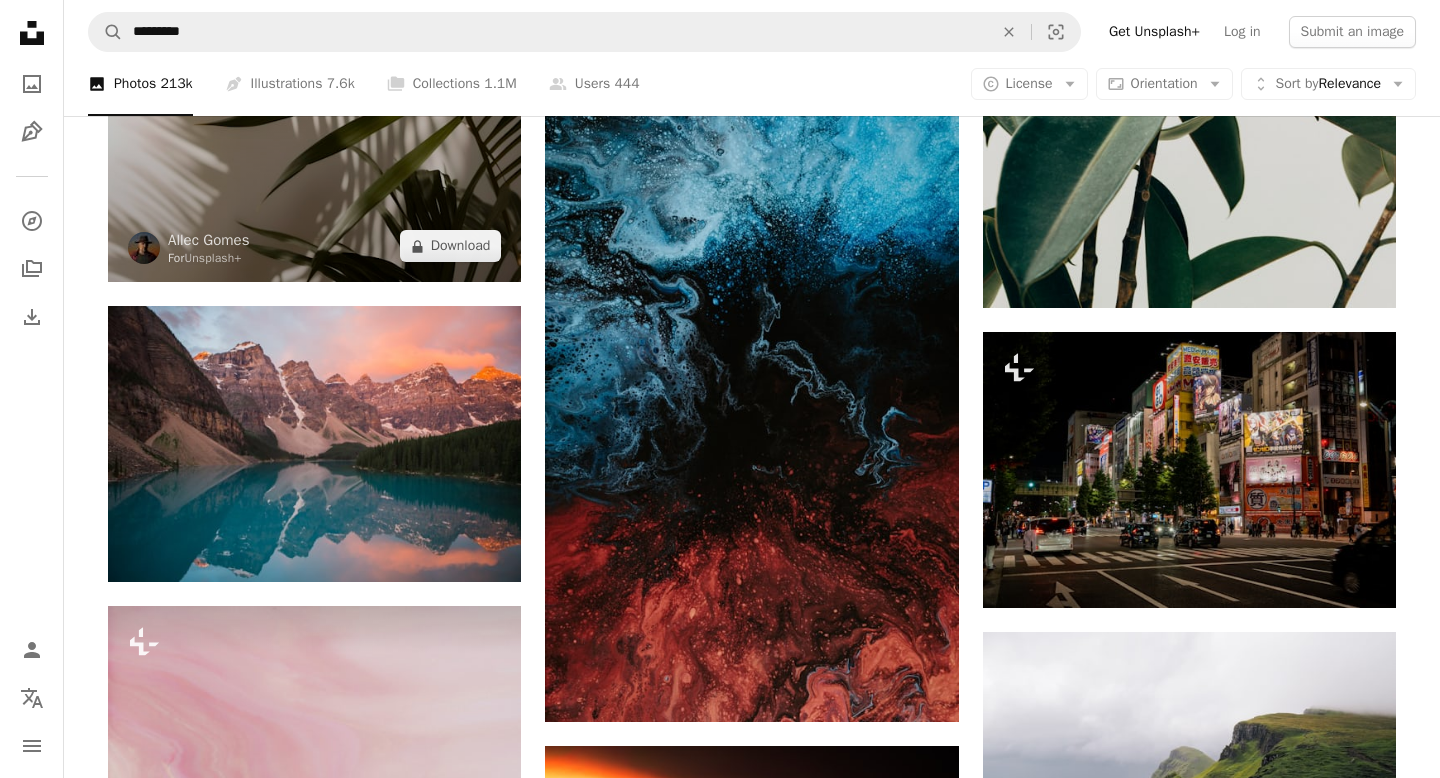 click at bounding box center (314, -28) 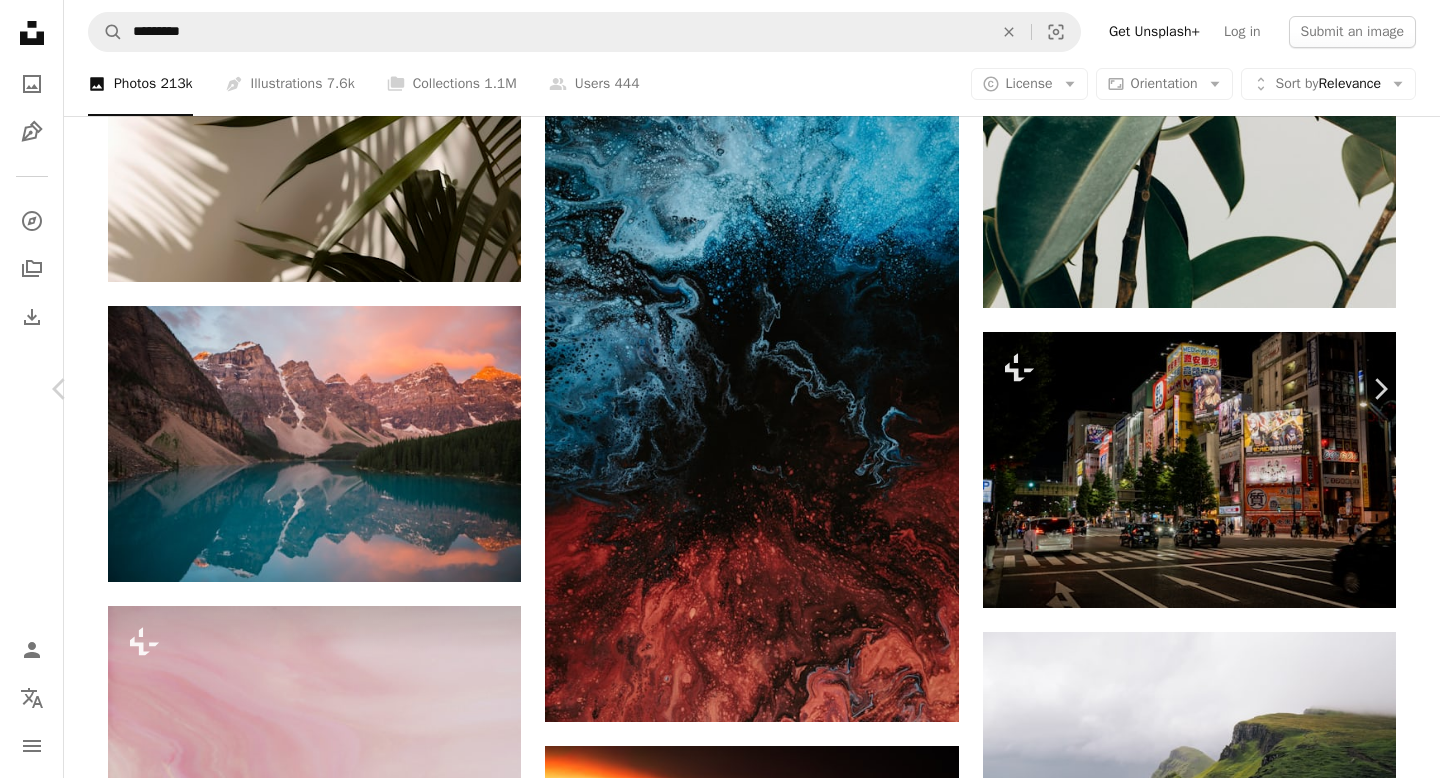 scroll, scrollTop: 9996, scrollLeft: 0, axis: vertical 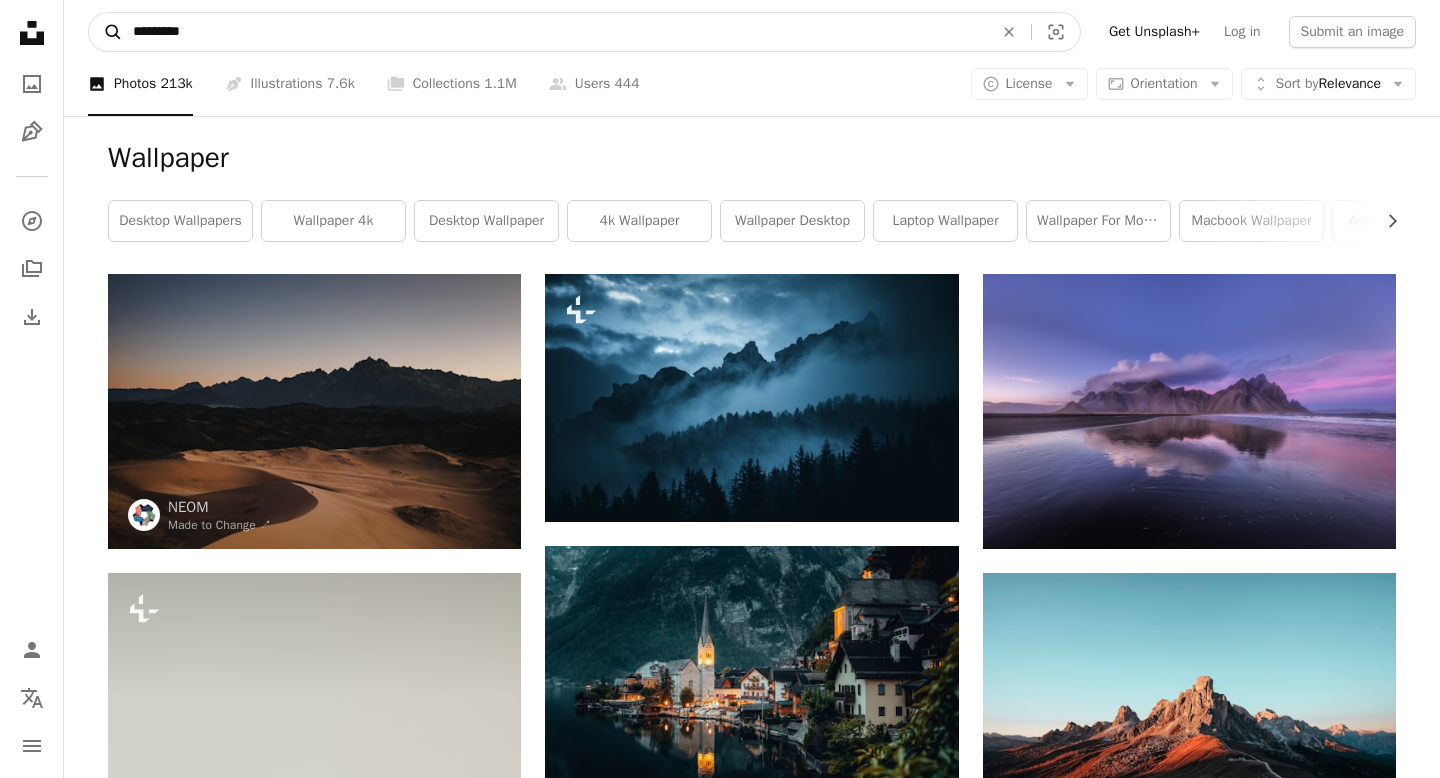 drag, startPoint x: 288, startPoint y: 45, endPoint x: 105, endPoint y: 35, distance: 183.27303 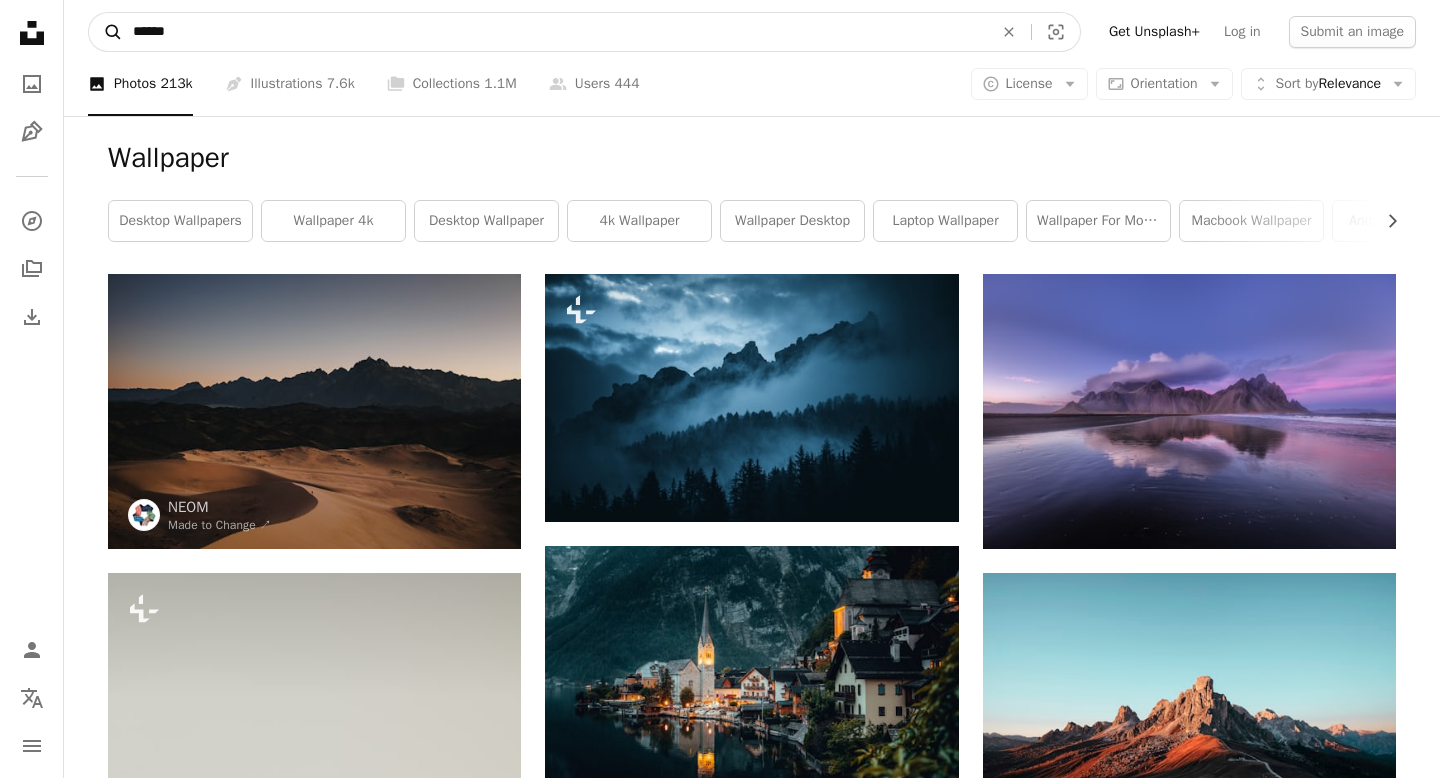 type on "*******" 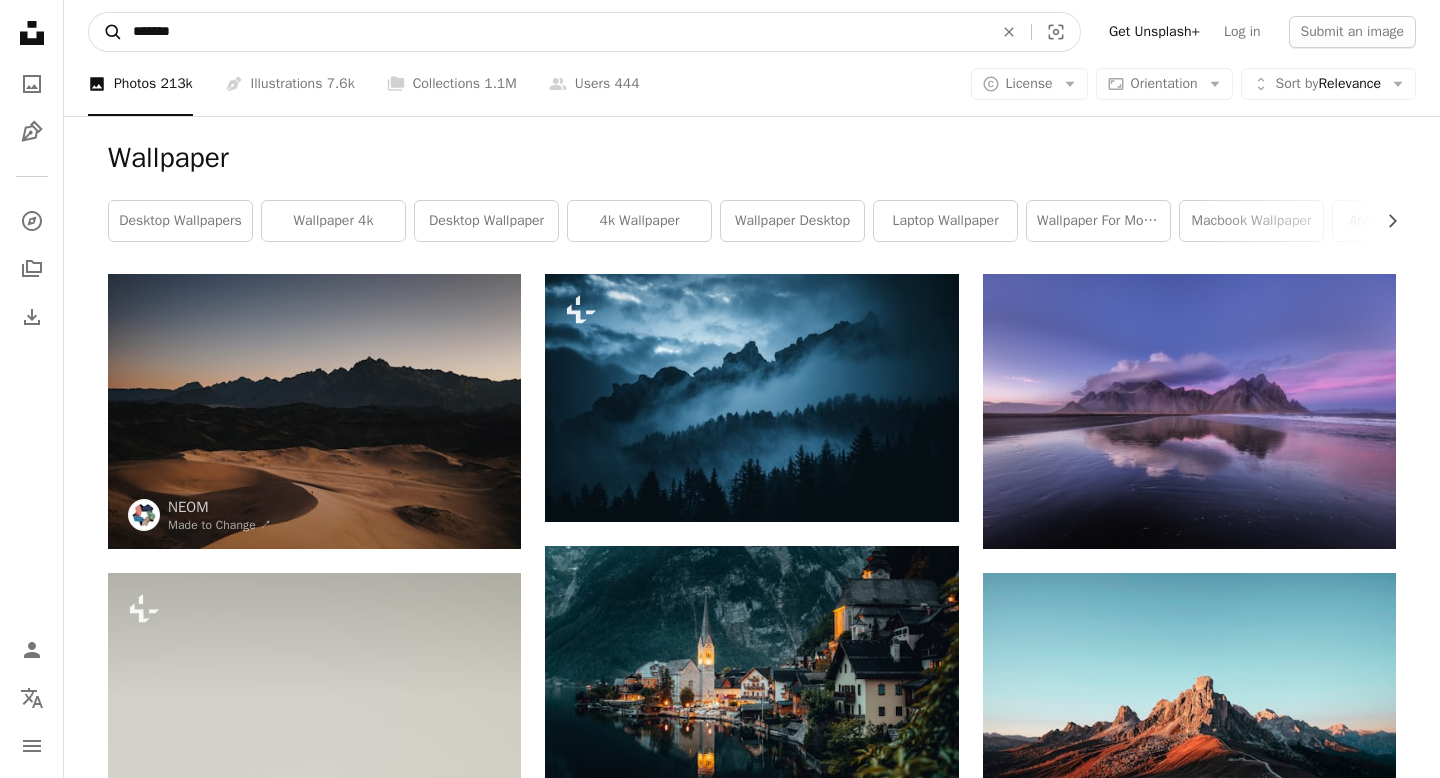click on "A magnifying glass" at bounding box center (106, 32) 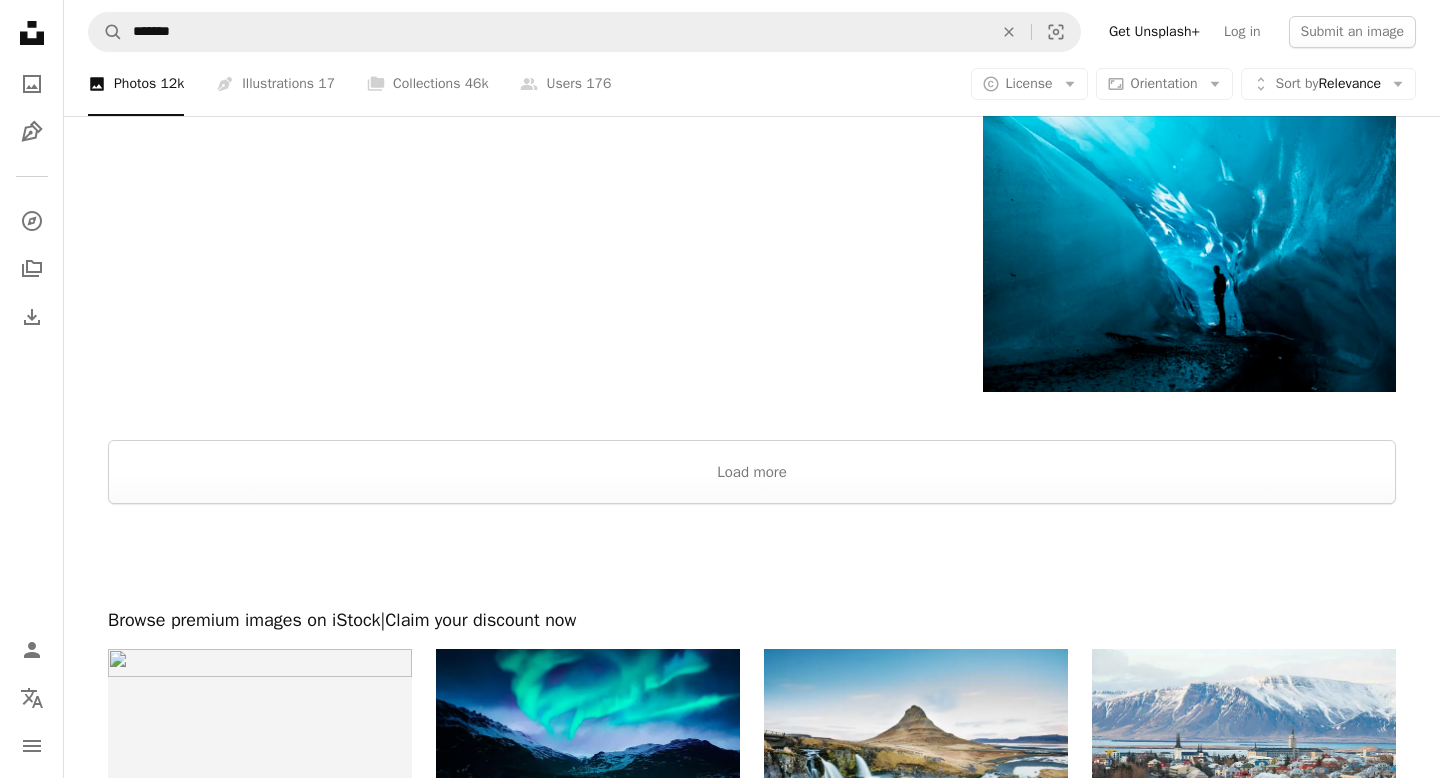 scroll, scrollTop: 2966, scrollLeft: 0, axis: vertical 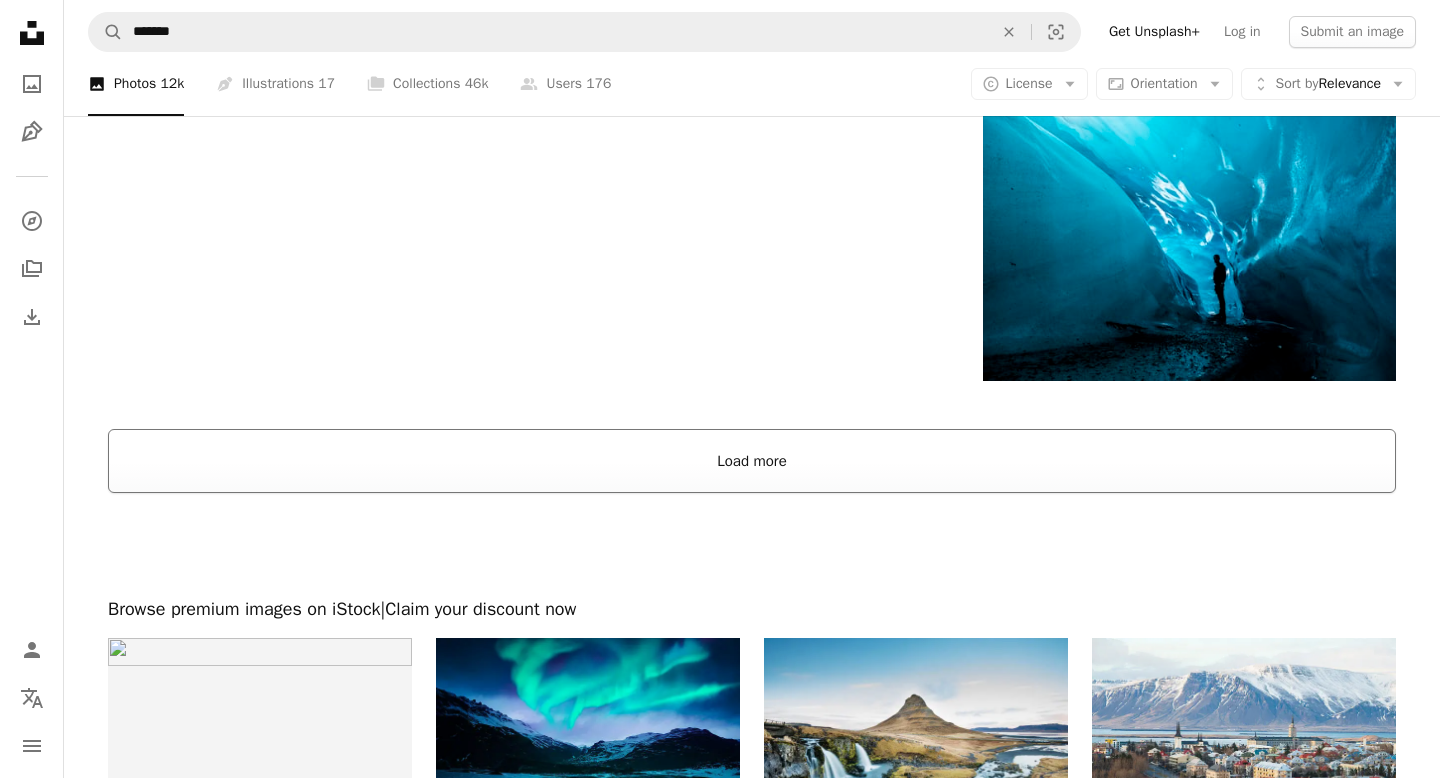 click on "Load more" at bounding box center [752, 461] 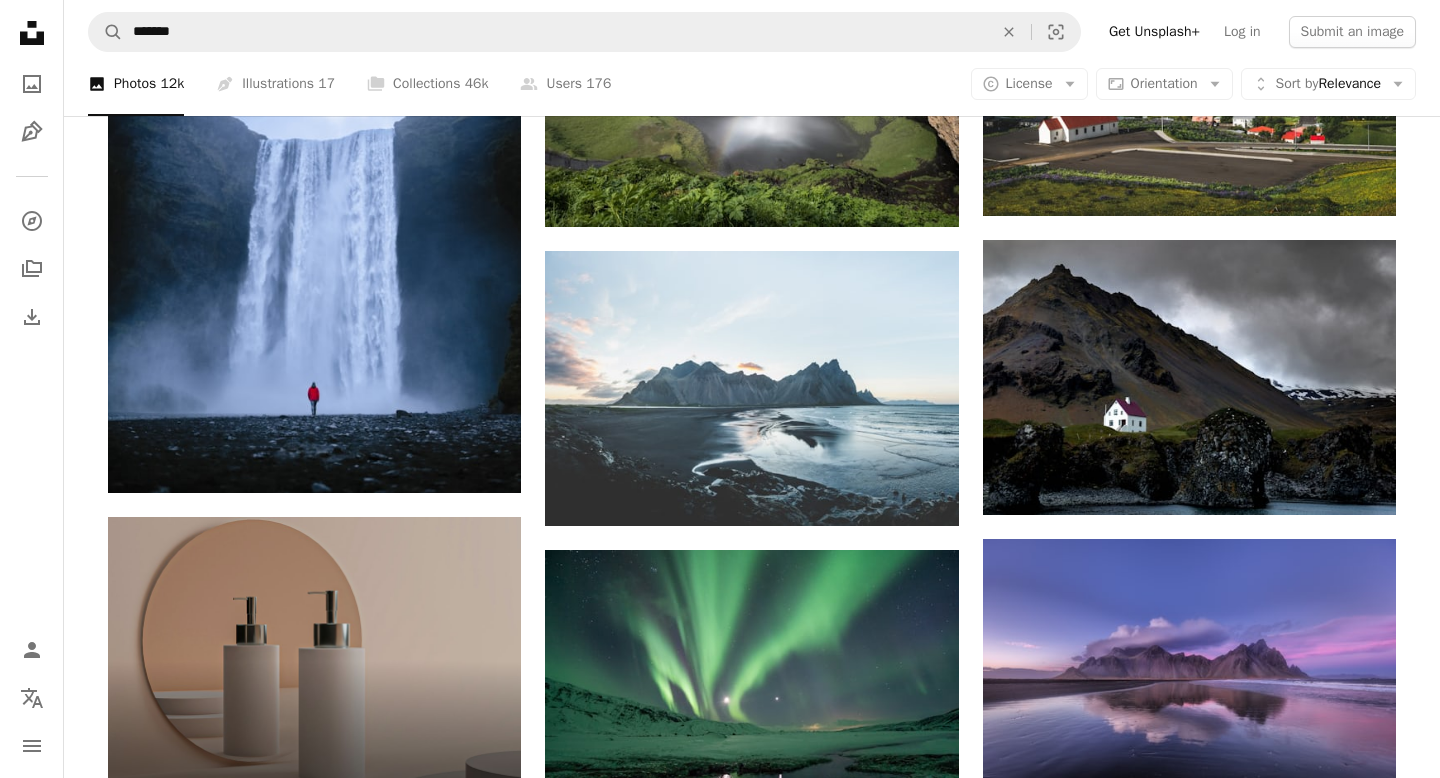scroll, scrollTop: 3184, scrollLeft: 0, axis: vertical 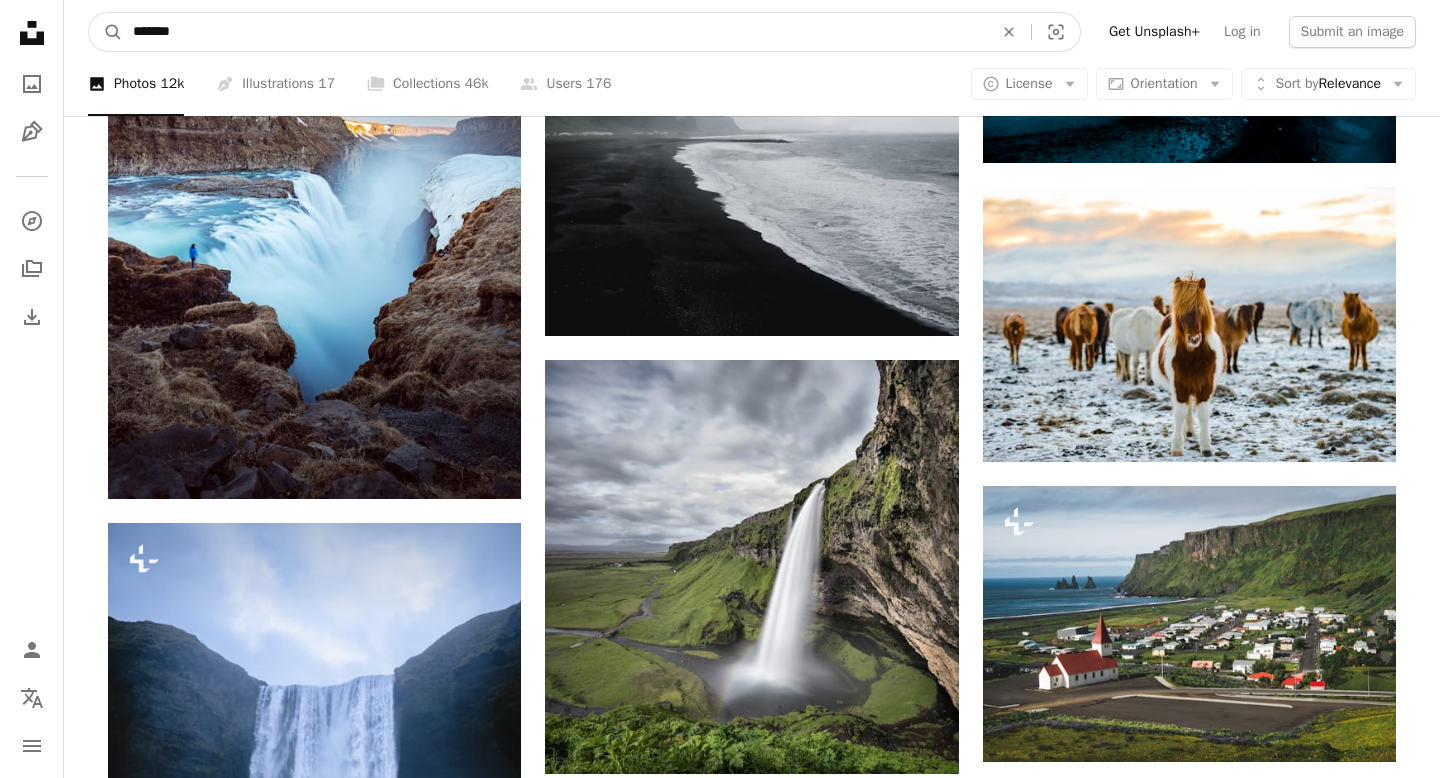 drag, startPoint x: 194, startPoint y: 32, endPoint x: 92, endPoint y: 61, distance: 106.04244 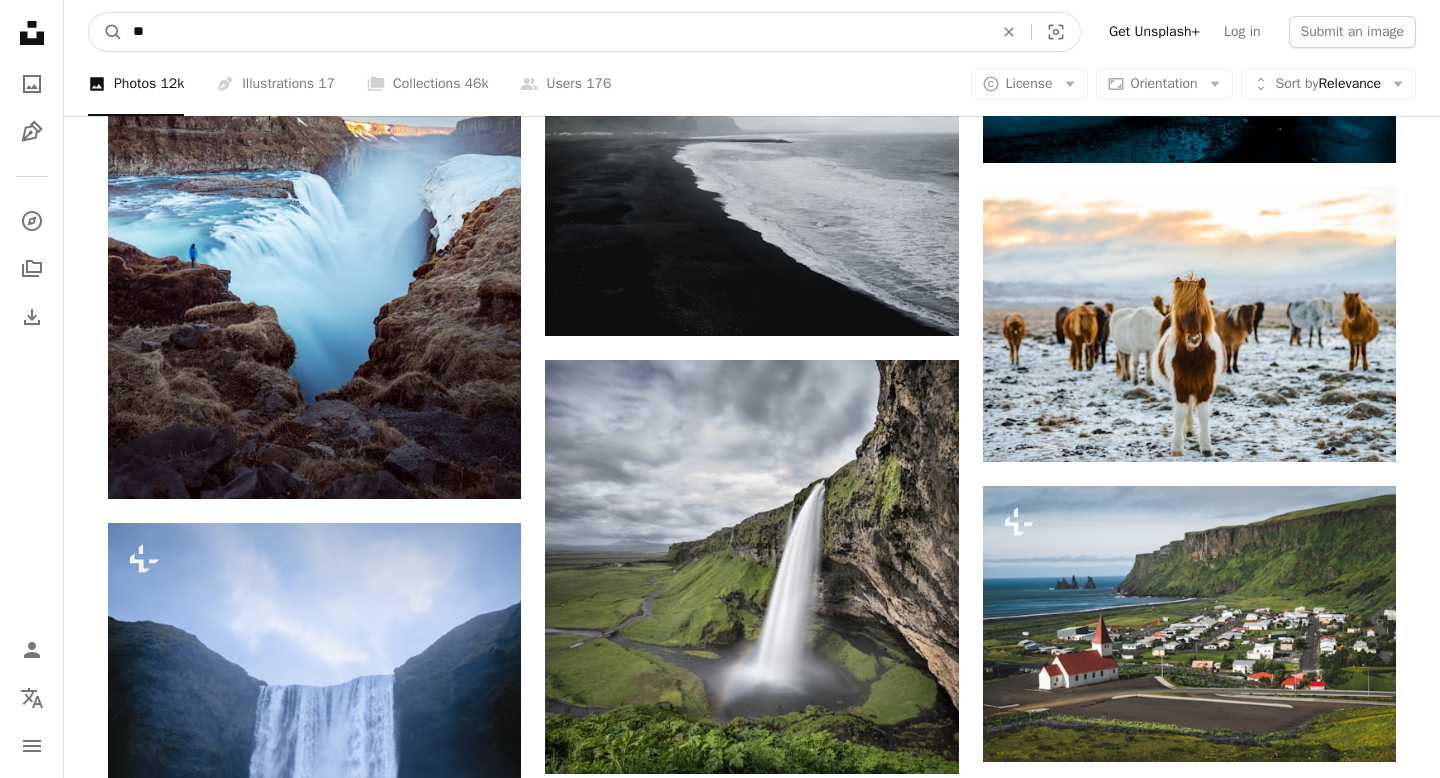 type on "*" 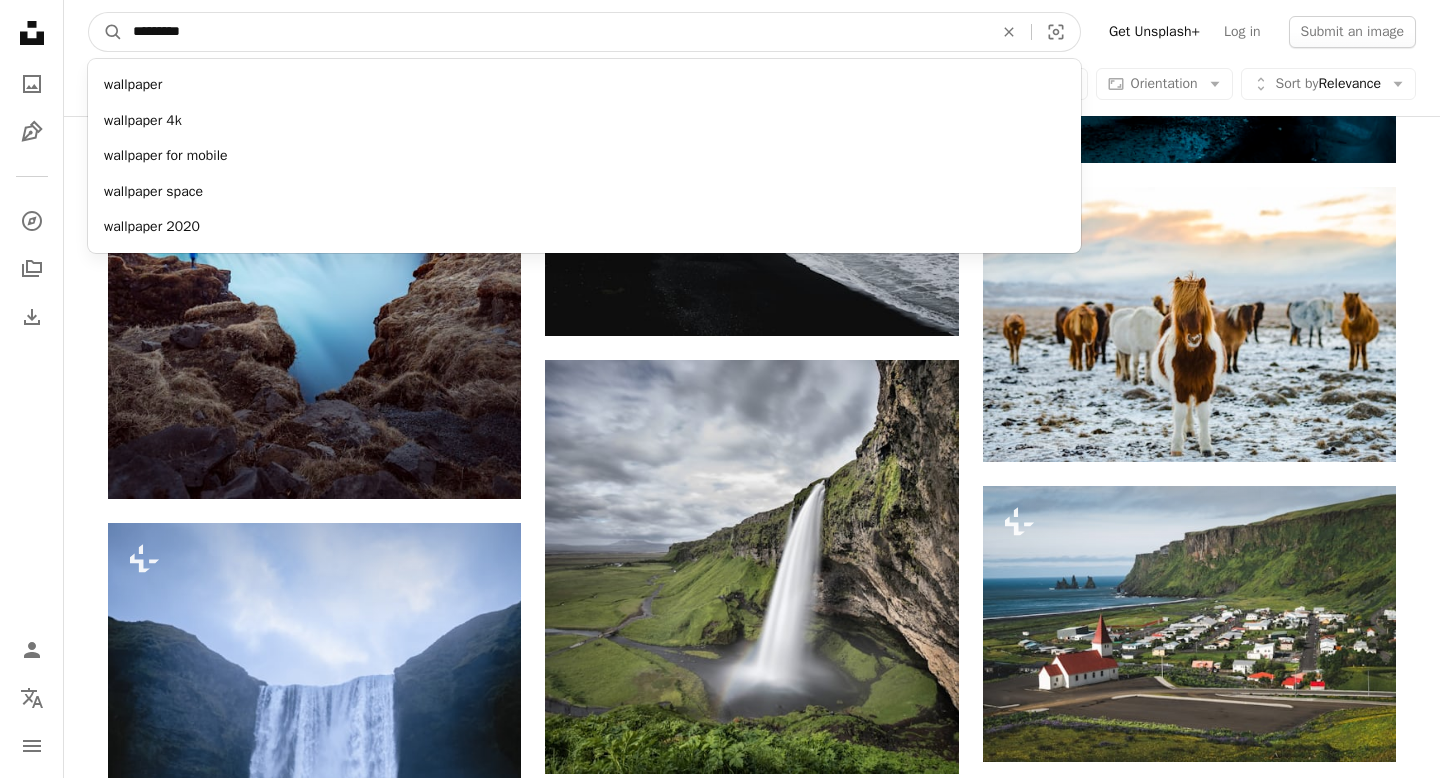 type on "*********" 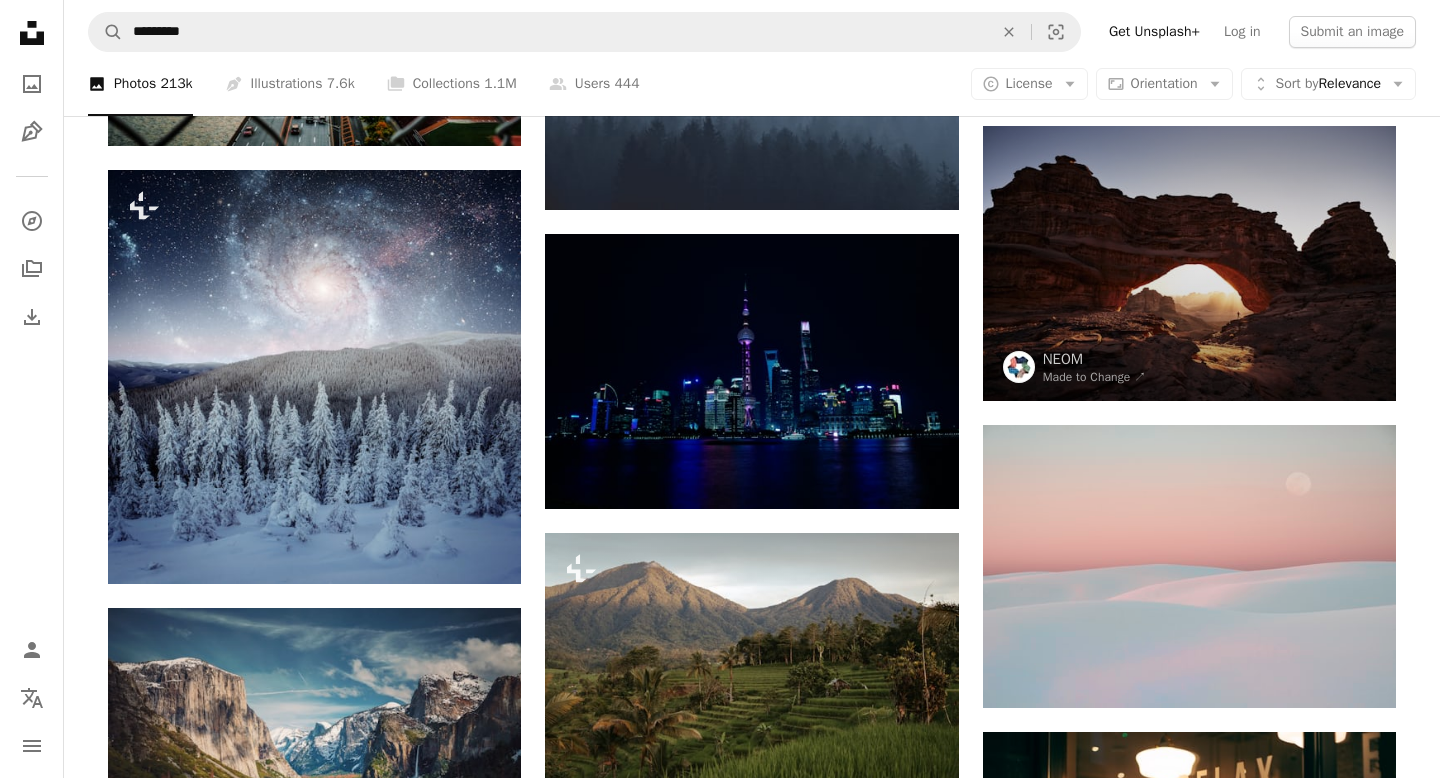 scroll, scrollTop: 0, scrollLeft: 0, axis: both 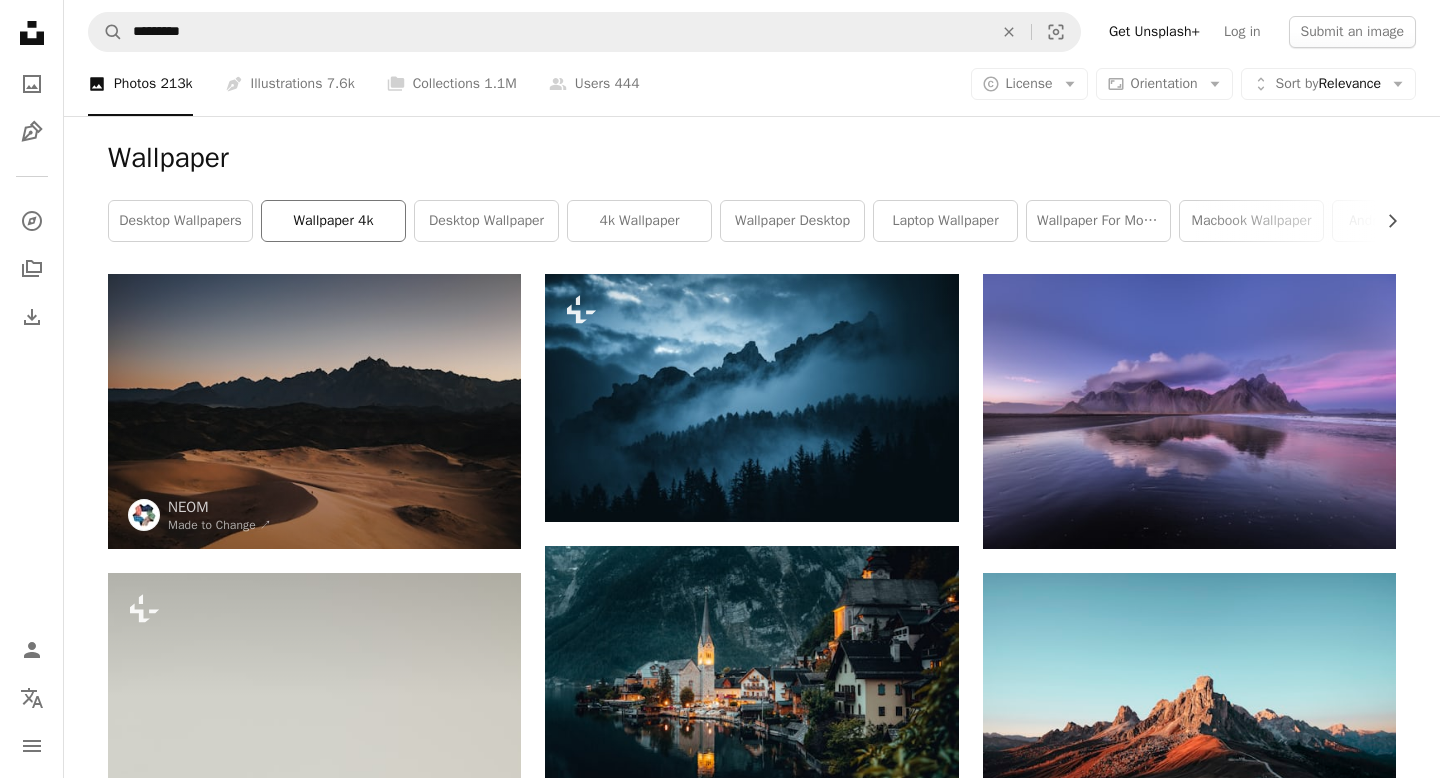 click on "wallpaper 4k" at bounding box center [333, 221] 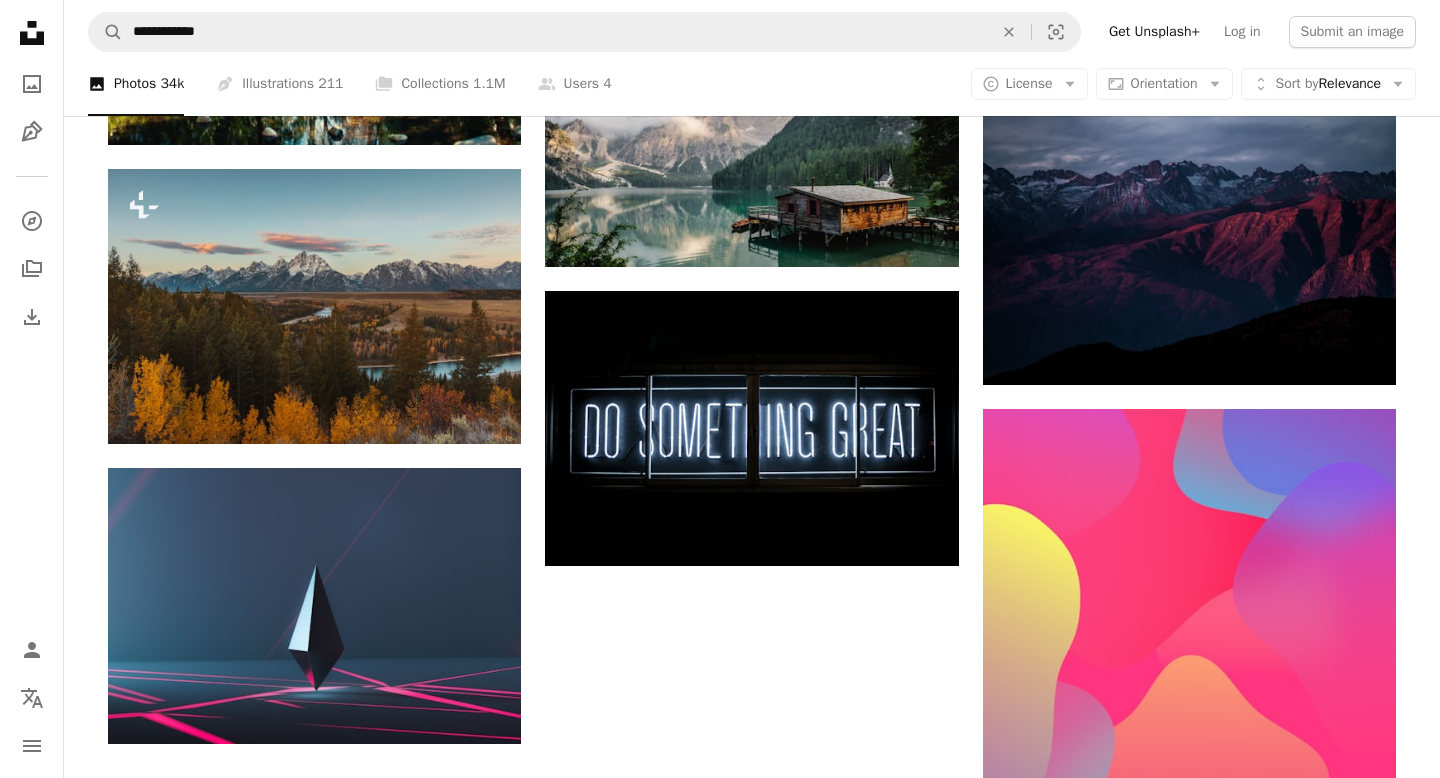 scroll, scrollTop: 2048, scrollLeft: 0, axis: vertical 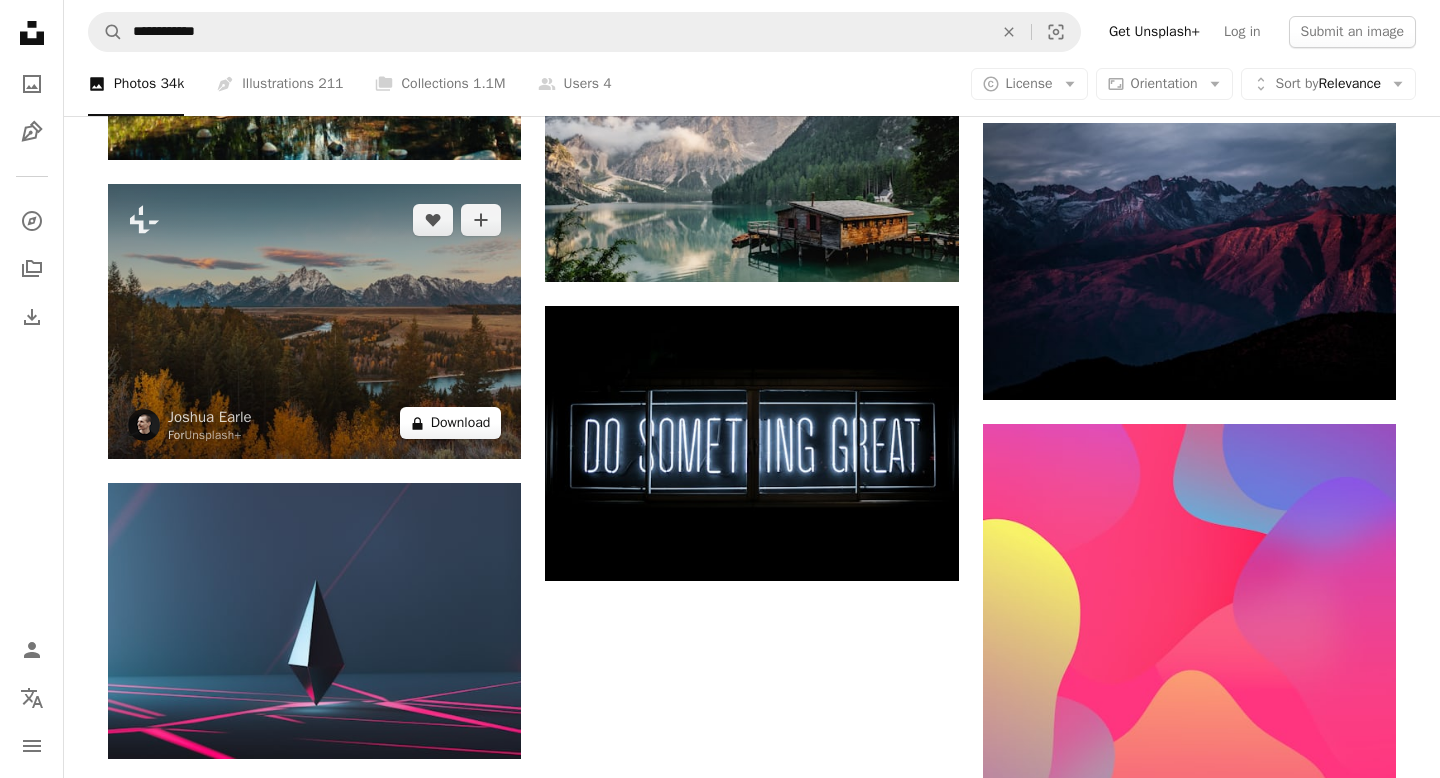 click on "A lock   Download" at bounding box center (451, 423) 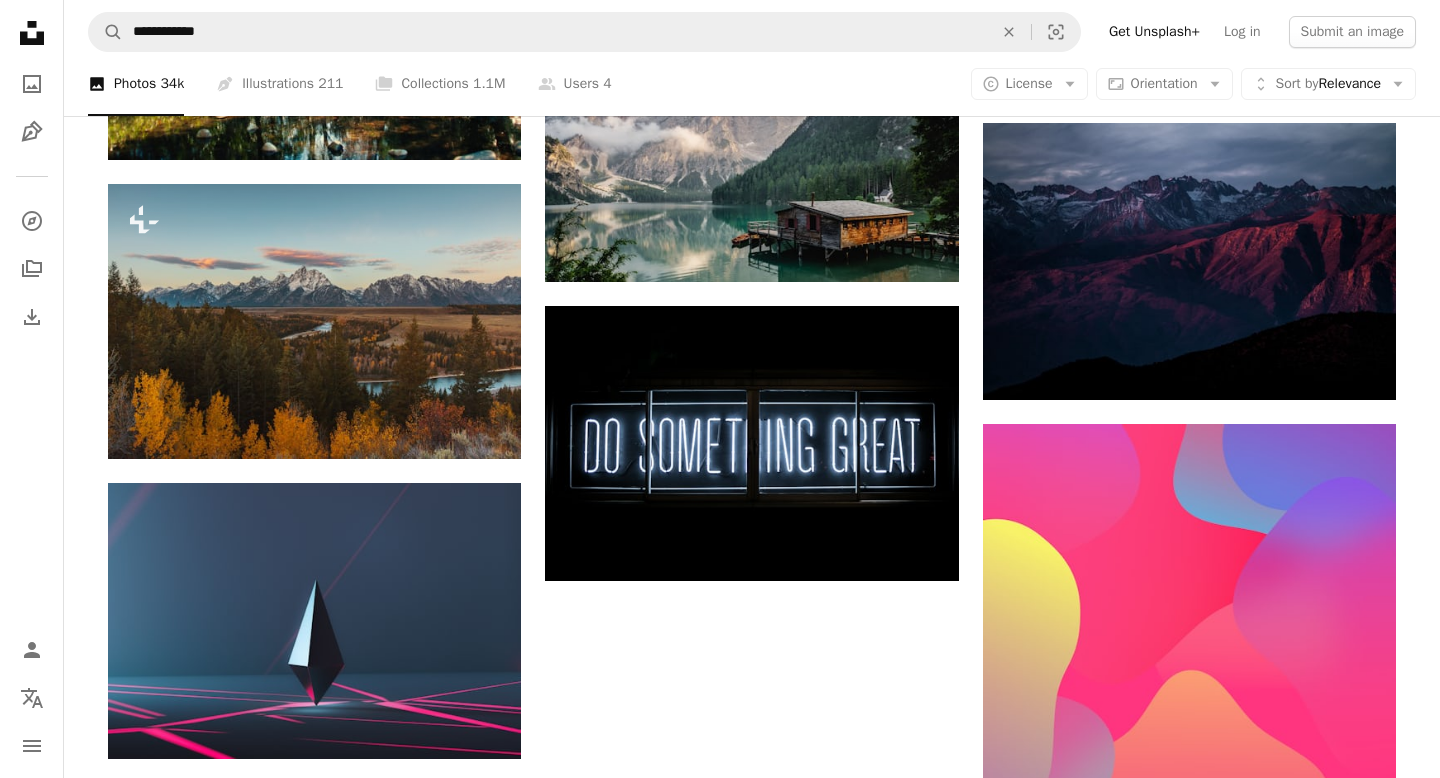 click on "An X shape Premium, ready to use images. Get unlimited access. A plus sign Members-only content added monthly A plus sign Unlimited royalty-free downloads A plus sign Illustrations  New A plus sign Enhanced legal protections yearly 62%  off monthly $16   $6 USD per month * Get  Unsplash+ * When paid annually, billed upfront  $72 Taxes where applicable. Renews automatically. Cancel anytime." at bounding box center [720, 2630] 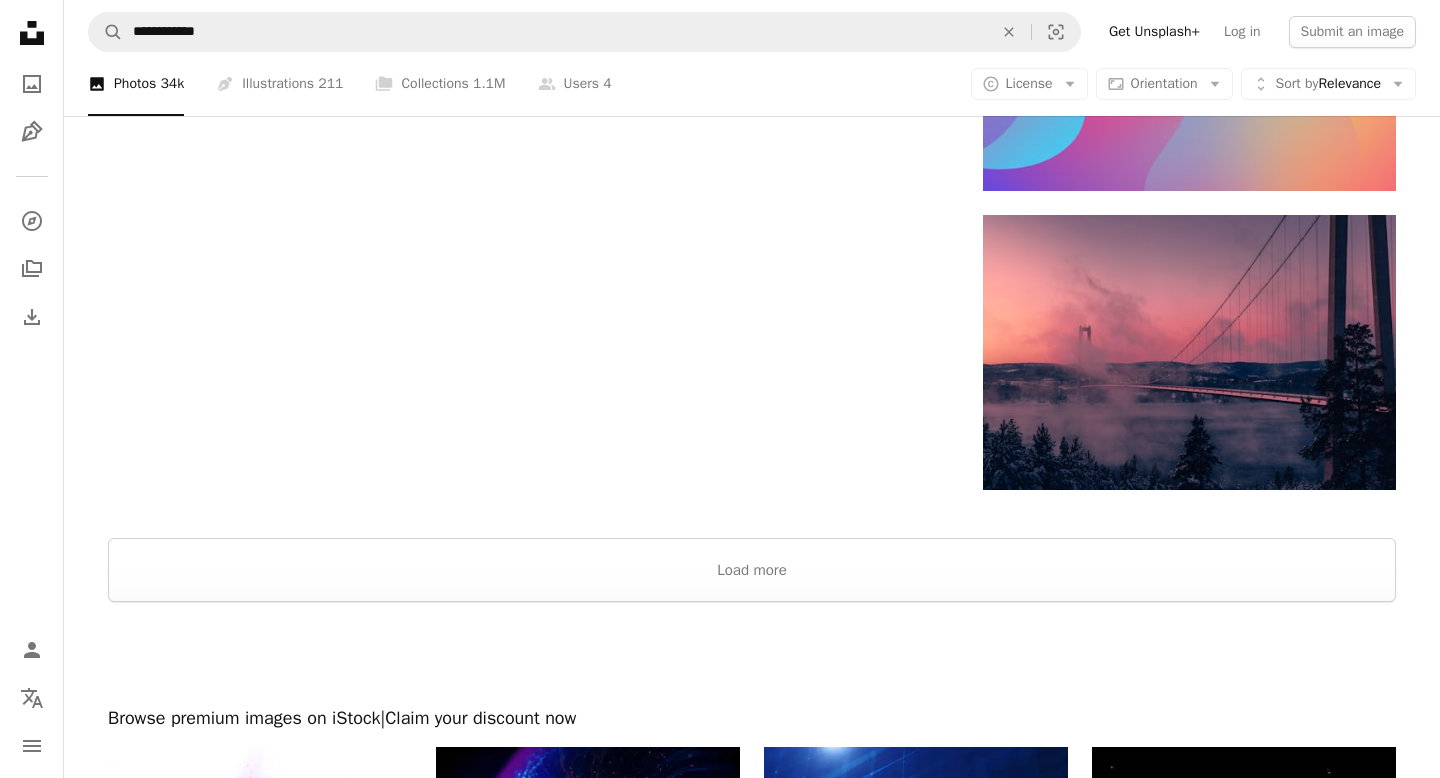 scroll, scrollTop: 2879, scrollLeft: 0, axis: vertical 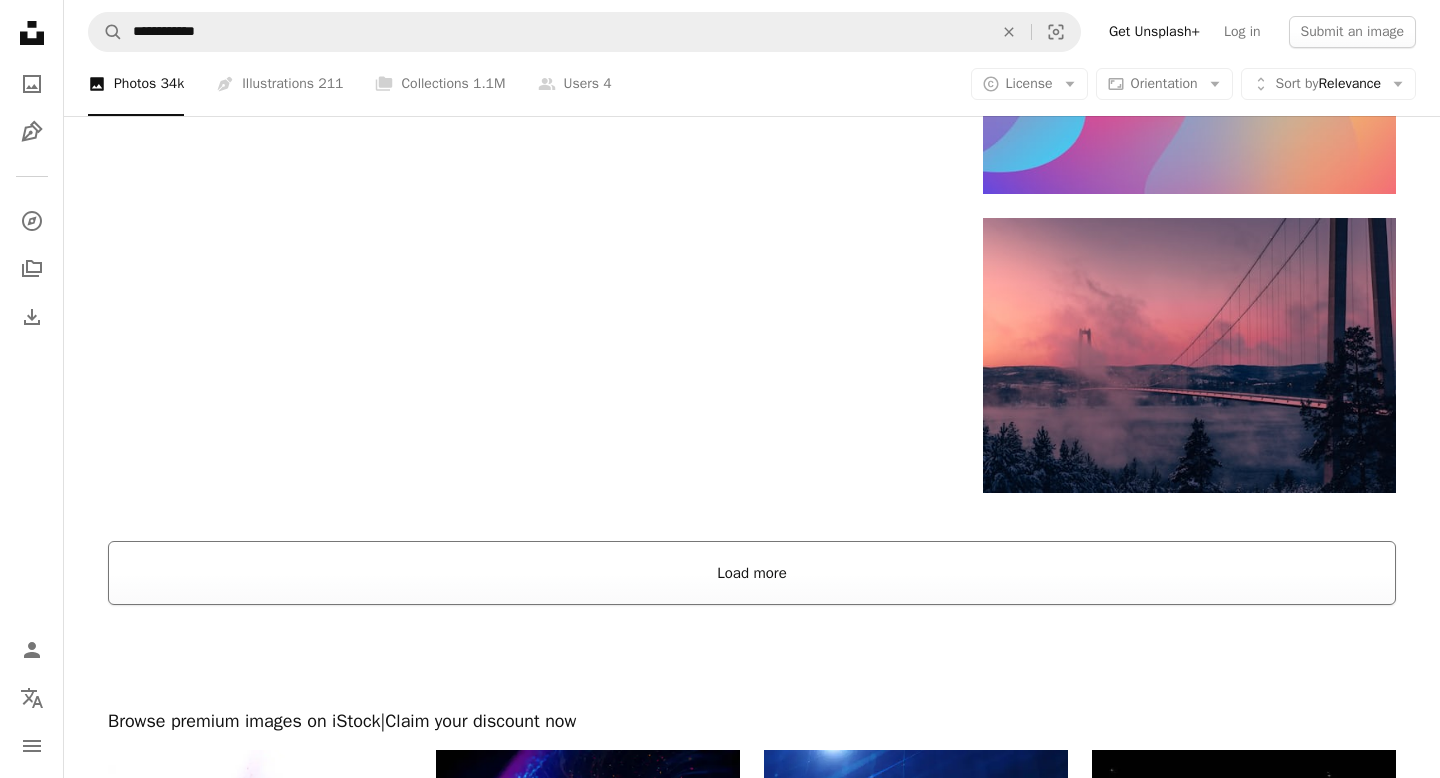 click on "Load more" at bounding box center (752, 573) 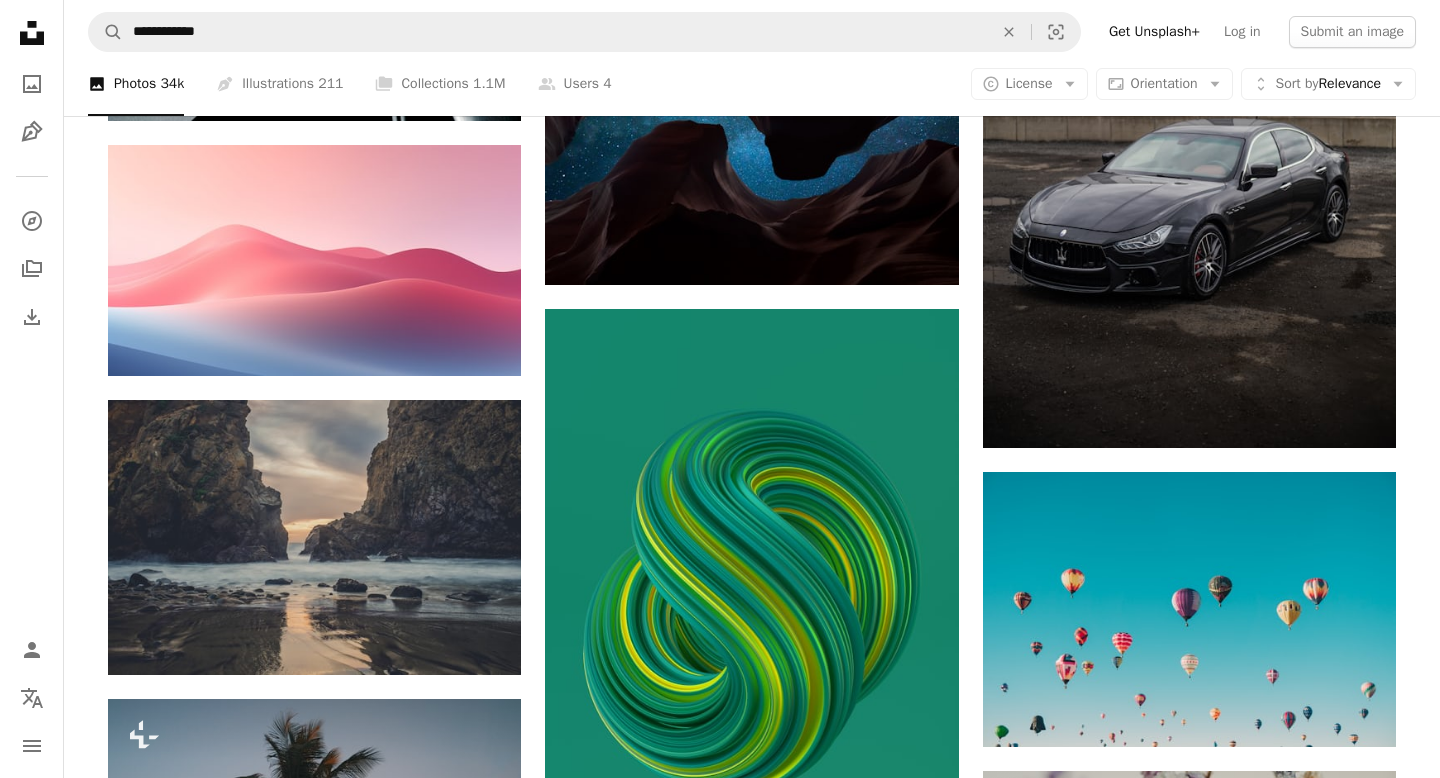 scroll, scrollTop: 8633, scrollLeft: 0, axis: vertical 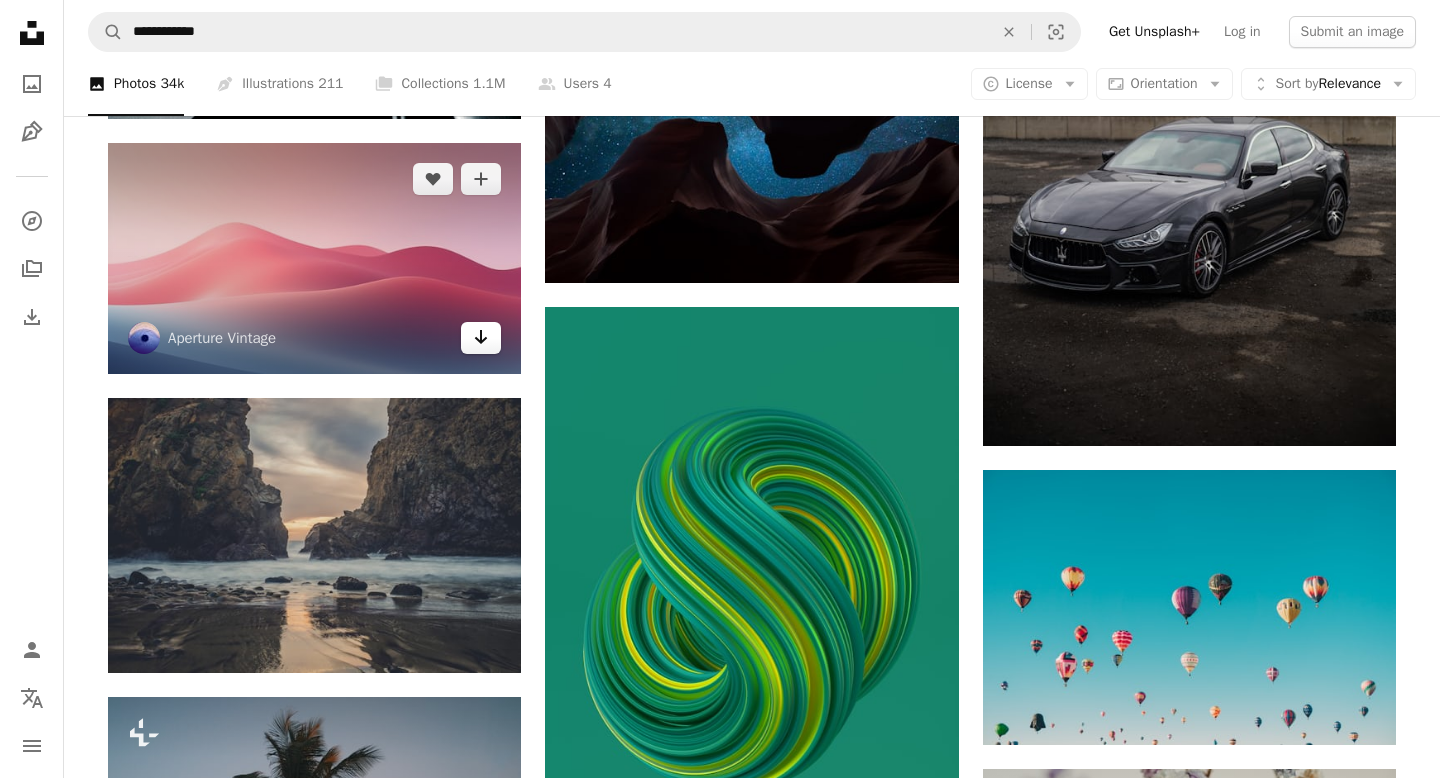 click 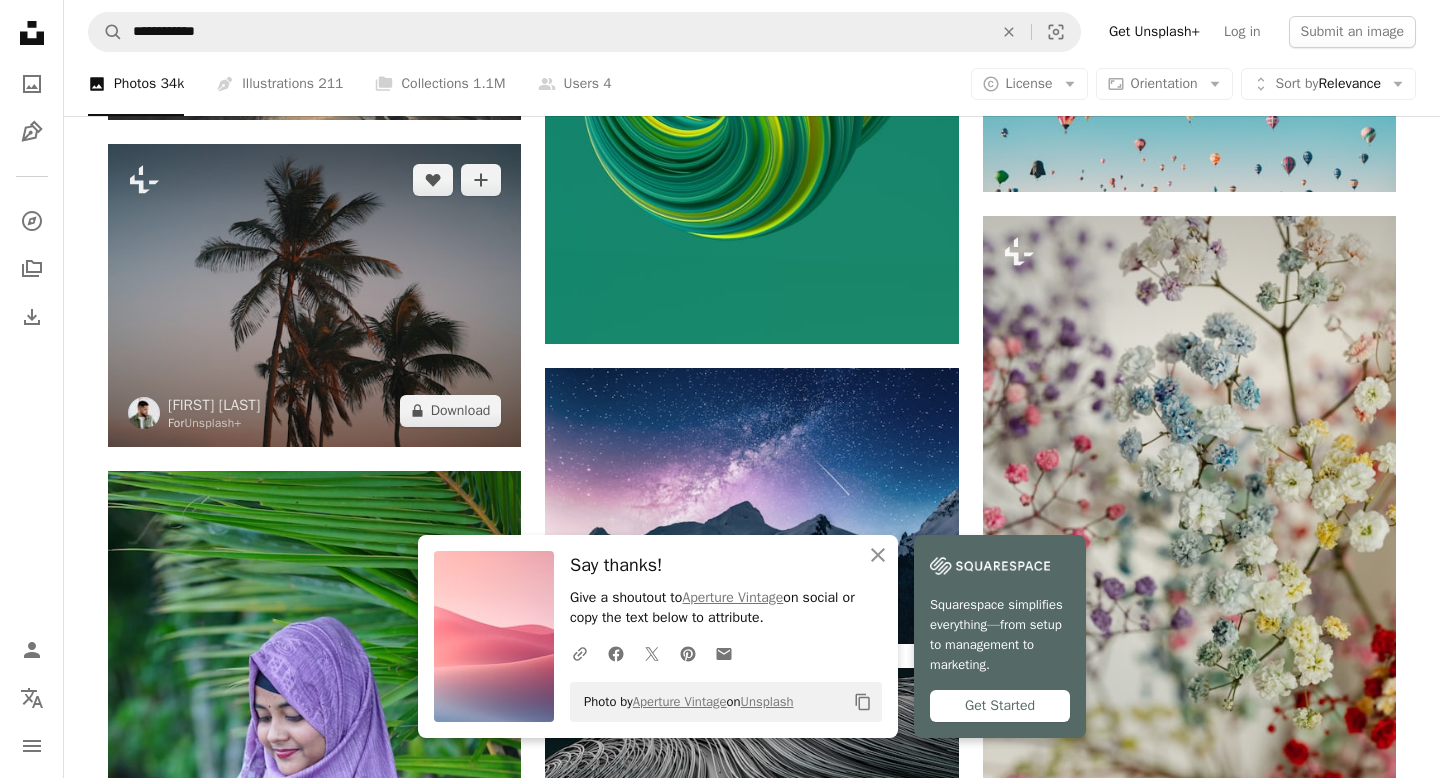 scroll, scrollTop: 9174, scrollLeft: 0, axis: vertical 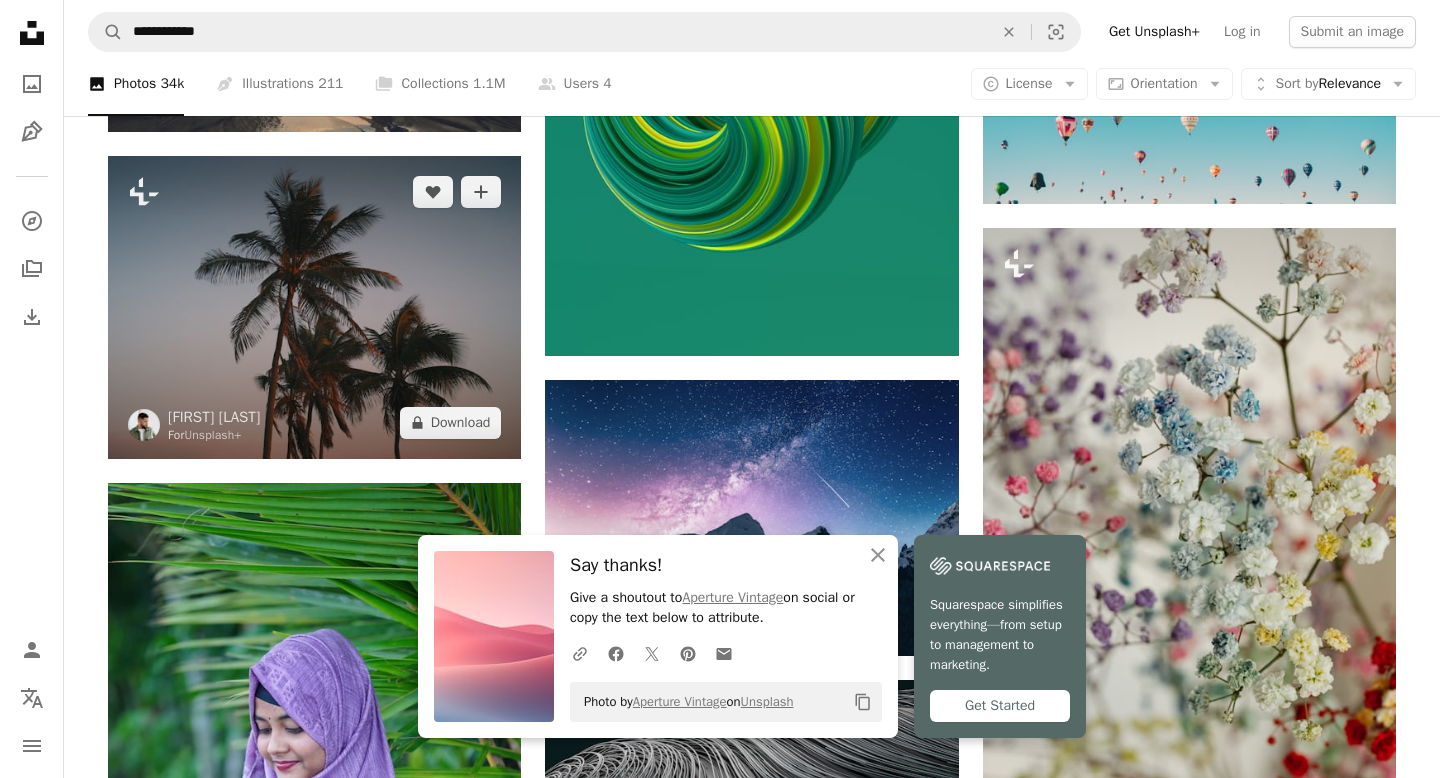 click at bounding box center (314, 307) 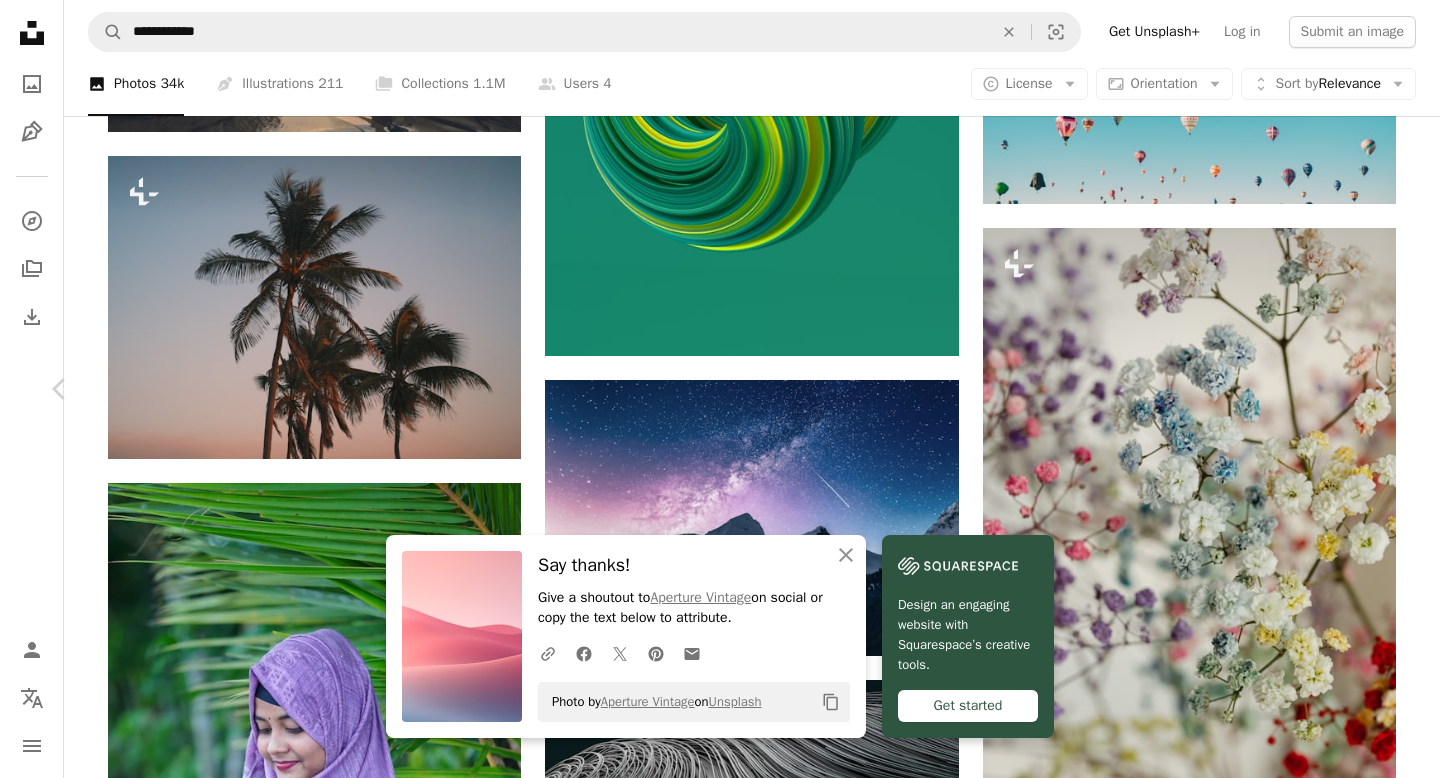 click on "Brazil by @[USERNAME]" at bounding box center [720, 3417] 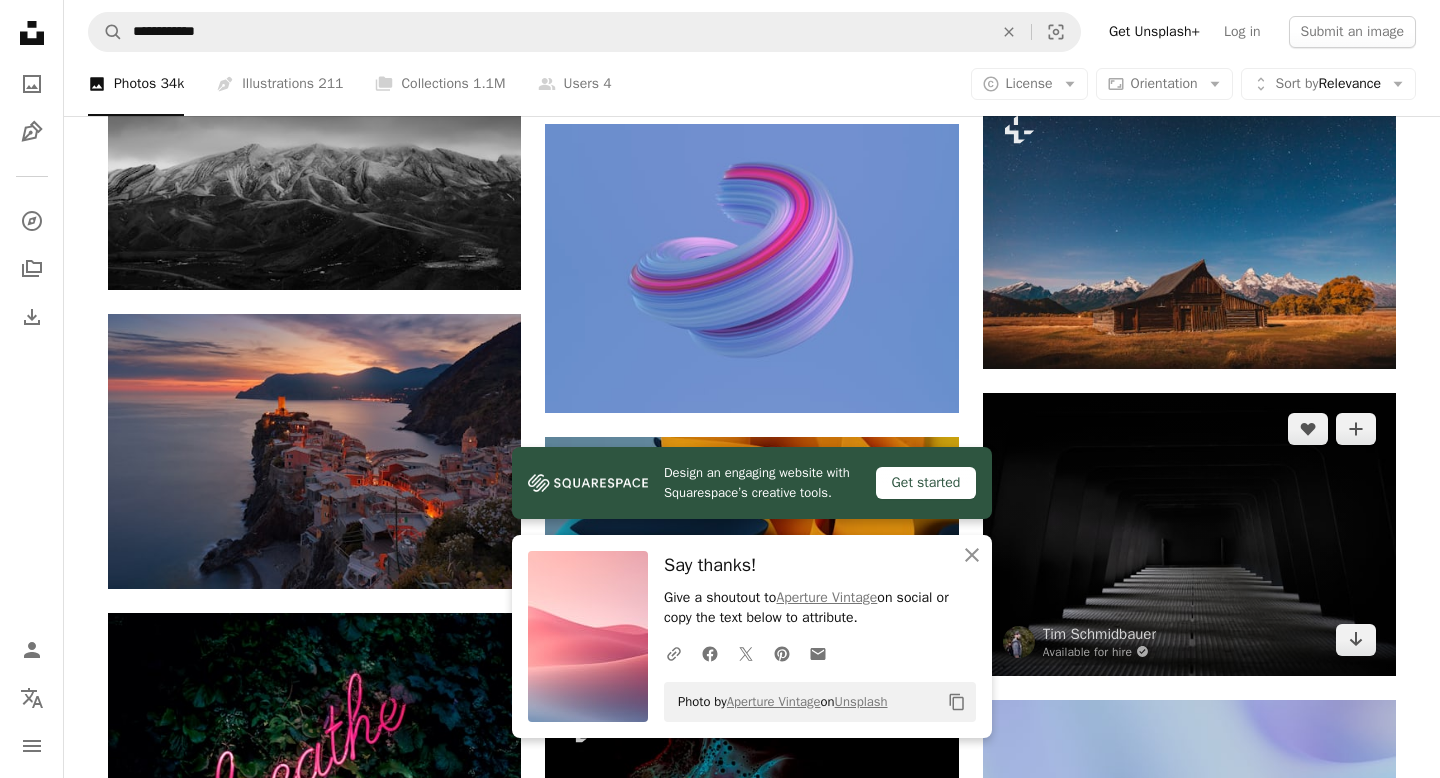 scroll, scrollTop: 10270, scrollLeft: 0, axis: vertical 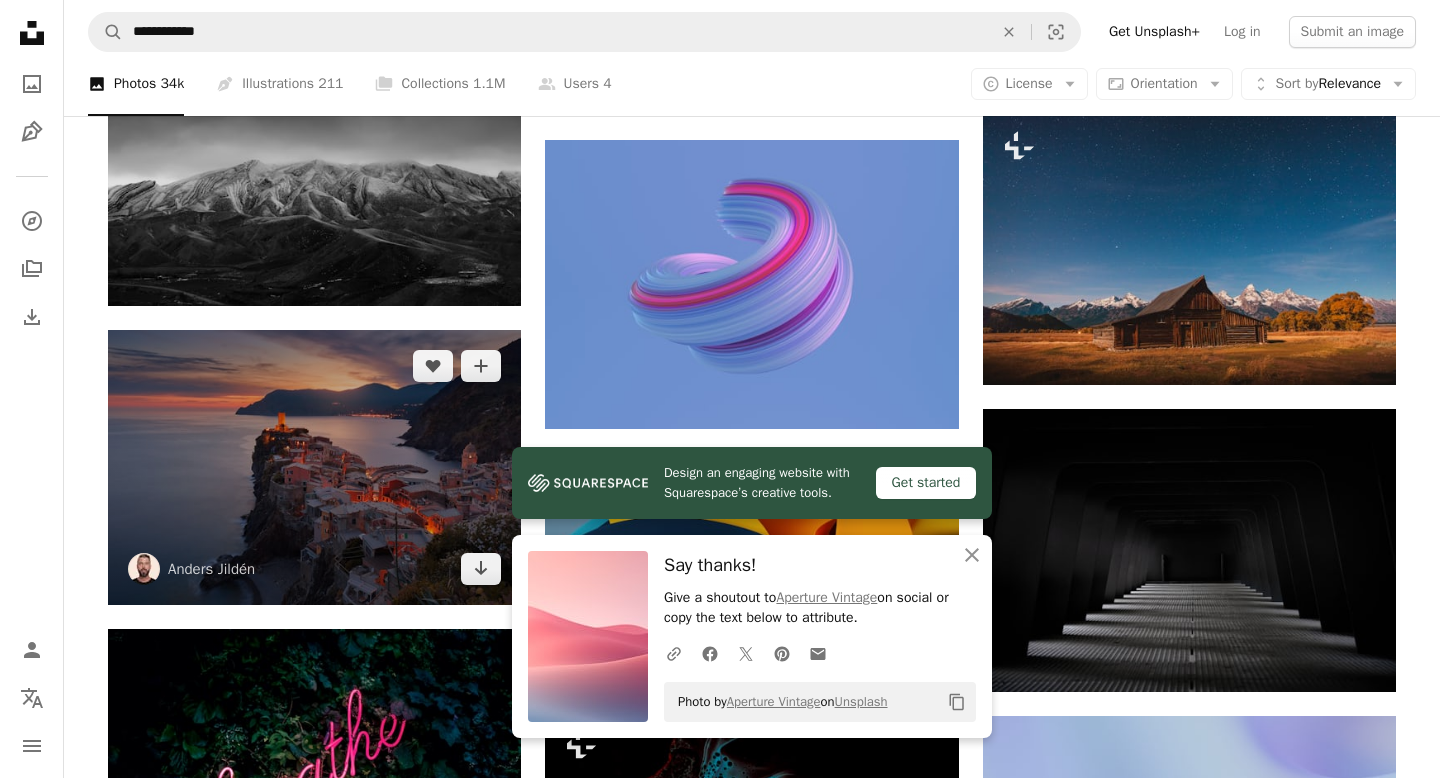 click at bounding box center [314, 467] 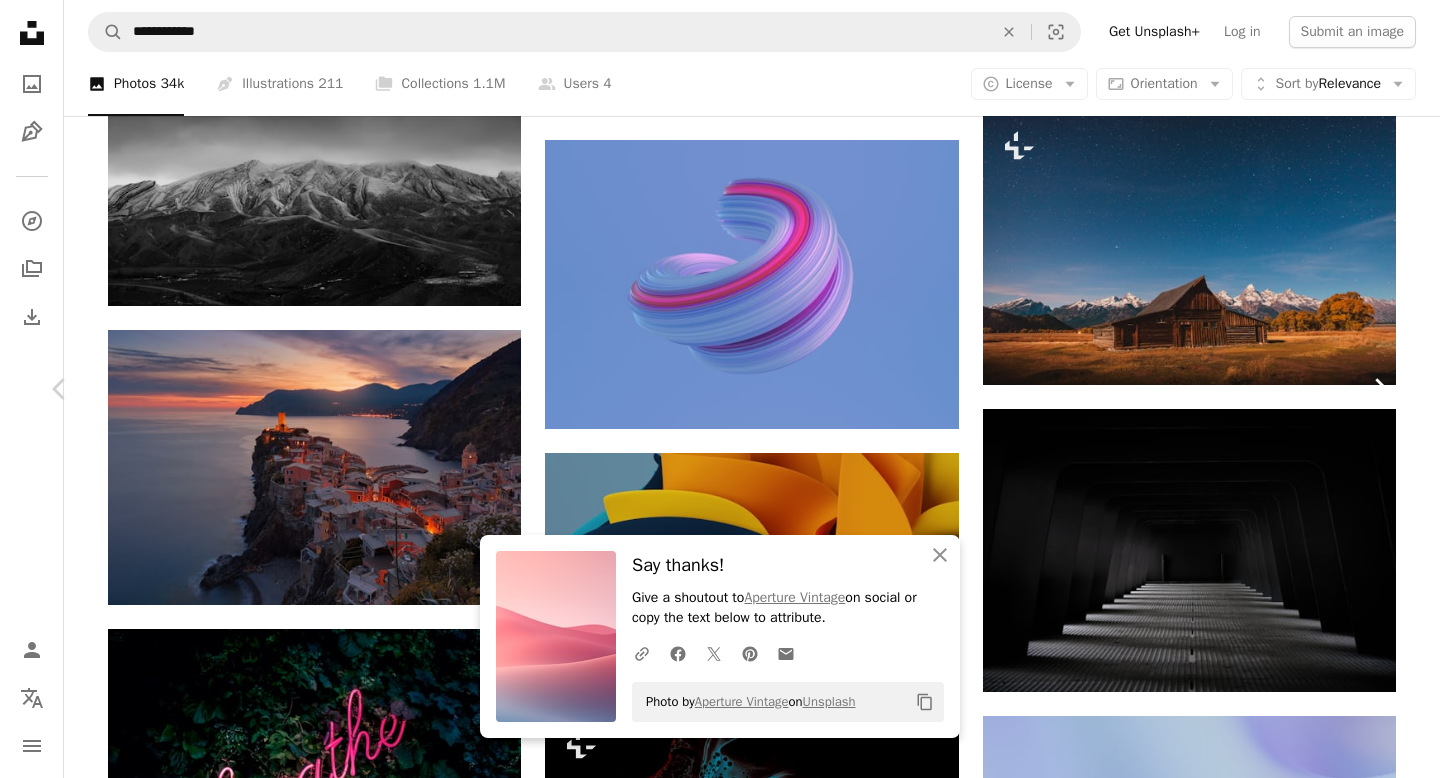 click on "Chevron right" at bounding box center (1380, 389) 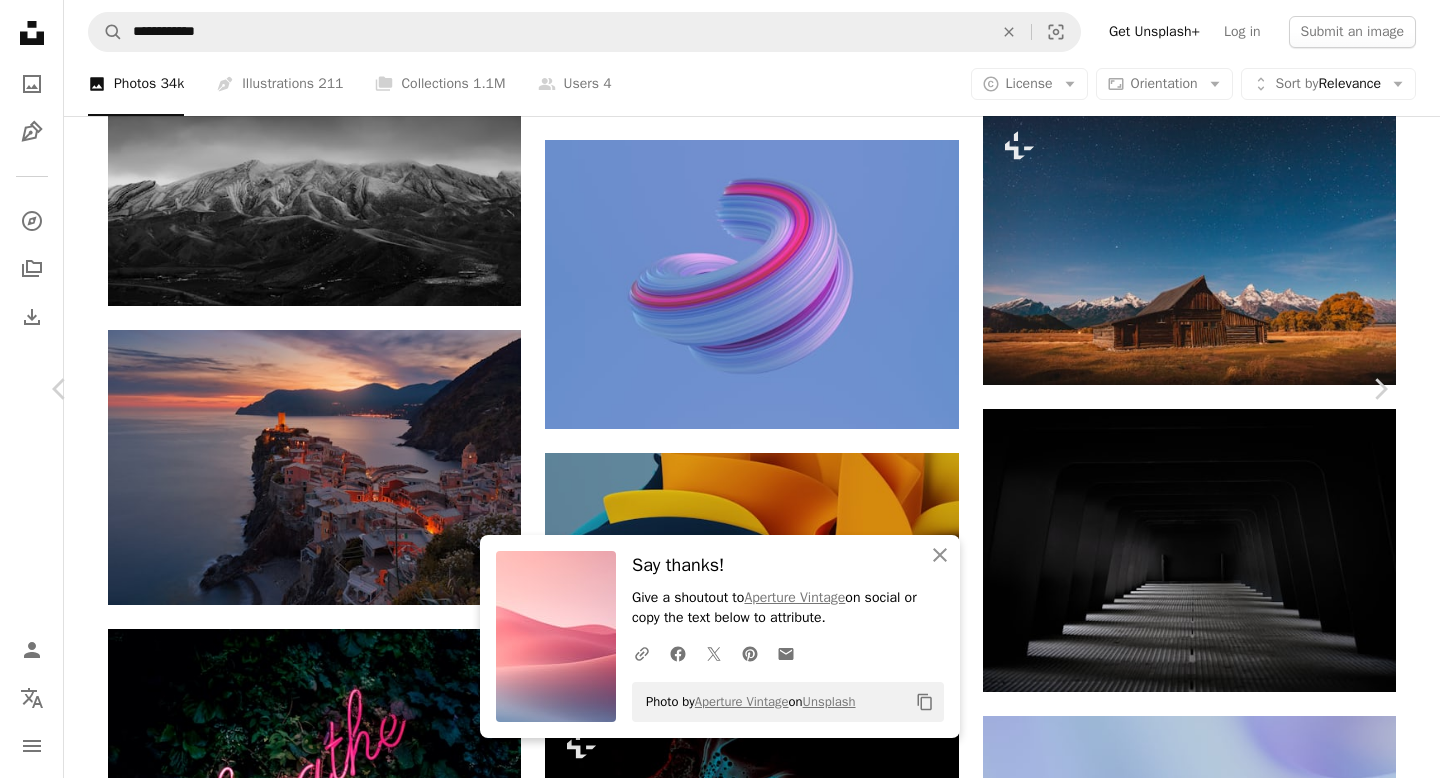 click on "An X shape Chevron left Chevron right An X shape Close Say thanks! Give a shoutout to [BRAND] on social or copy the text below to attribute. A URL sharing icon (chains) Facebook icon X (formerly Twitter) icon Pinterest icon An envelope Photo by [BRAND] on Unsplash
Copy content [FIRST] [LAST] [FIRST] A heart A plus sign Edit image Plus sign for Unsplash+ Download free Chevron down Zoom in Views 145,918,915 Downloads 1,433,675 Featured in Photos , Nature , Wallpapers A forward-right arrow Share Info icon Info More Actions Mystery Forest Light Calendar outlined Published on April 14, 2018 Camera Canon, EOS 5D Safety Free to use under the Unsplash License forest autumn sun light trees landscape wallpaper sunlight colors autumn wallpaper vegetation beautiful background magical autumn background landscape background forest path foggy bing wallpaper pretty wallpaper forest light dusty Free pictures Browse premium related images on iStock | Save 20% with code UNSPLASH20 ↗" at bounding box center [720, 3679] 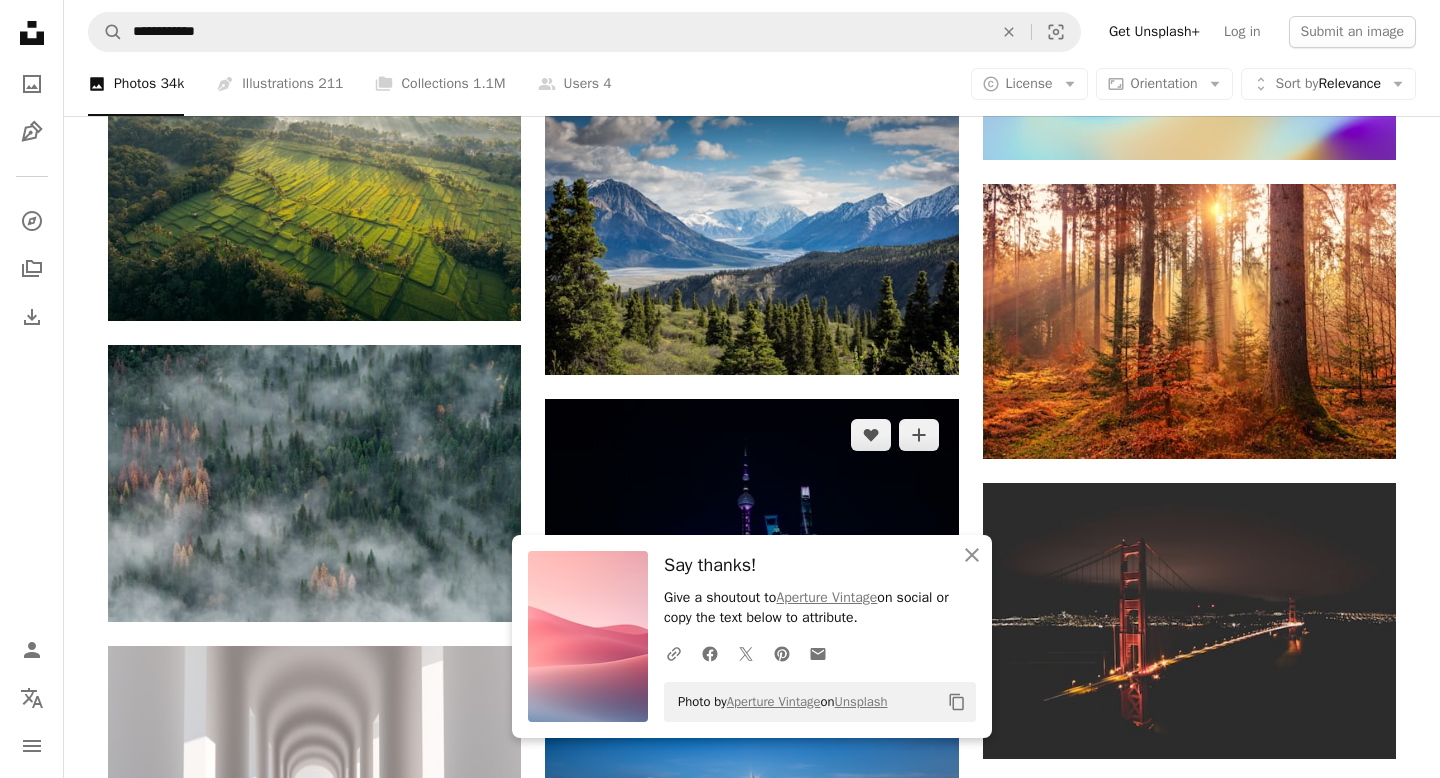 scroll, scrollTop: 11142, scrollLeft: 0, axis: vertical 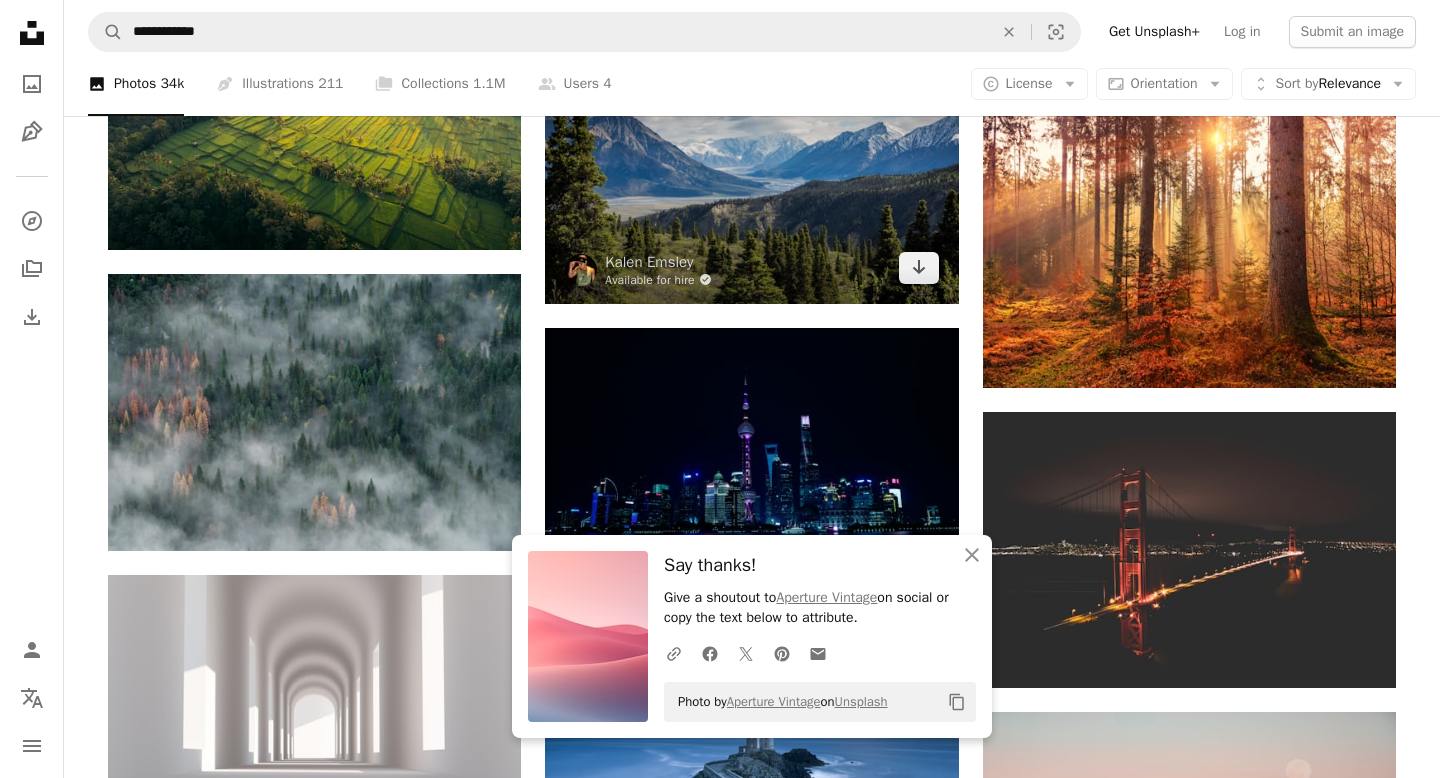 click on "Available for hire A checkmark inside of a circle" at bounding box center (658, 280) 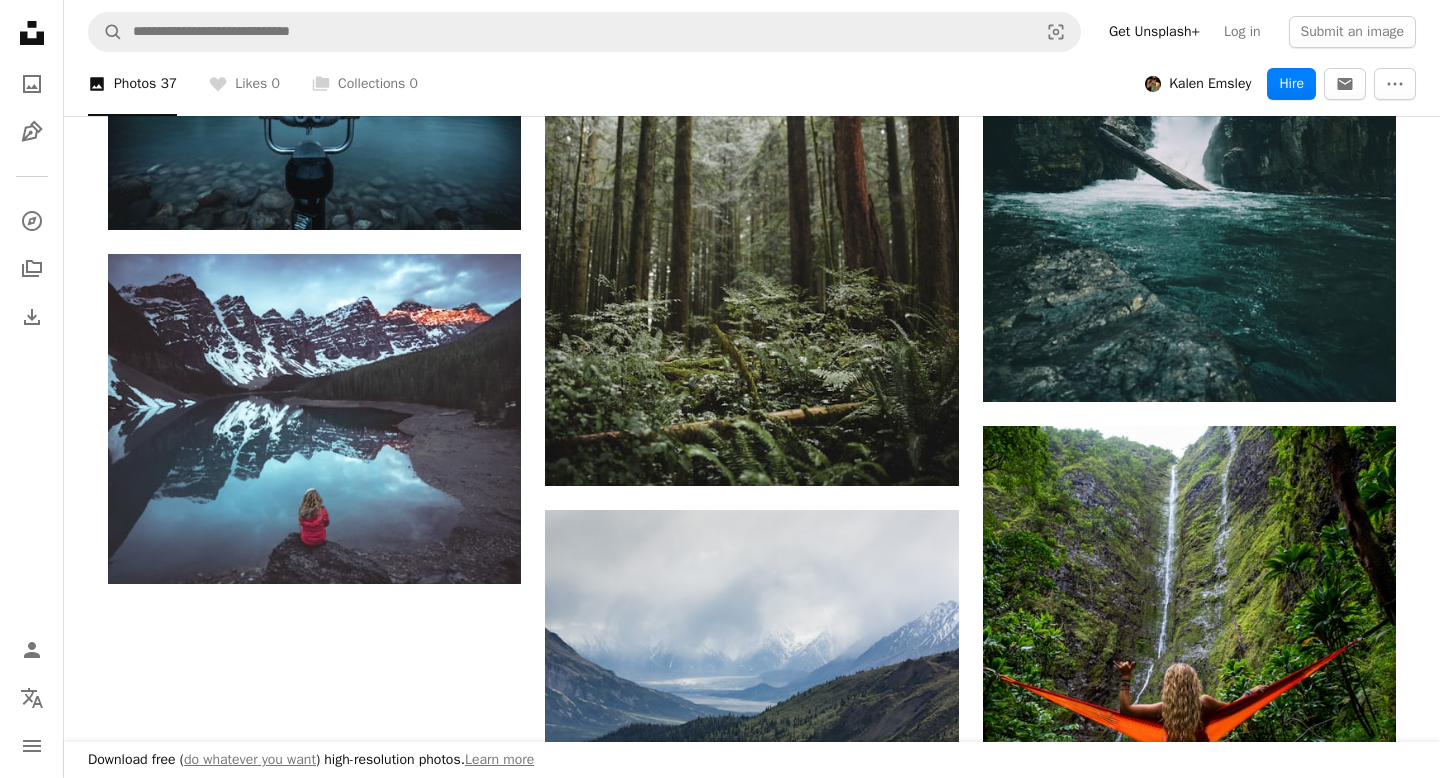 scroll, scrollTop: 3128, scrollLeft: 0, axis: vertical 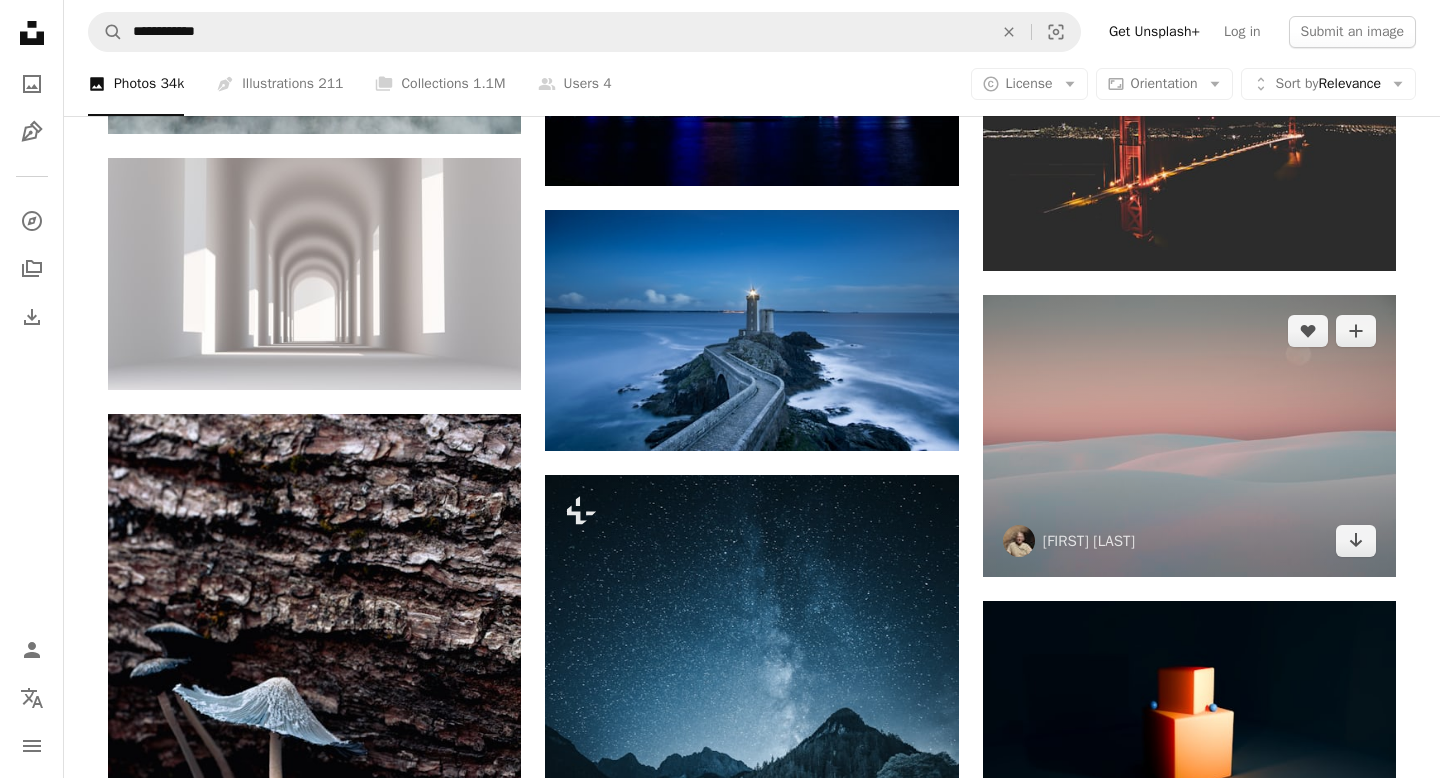 click at bounding box center [1189, 436] 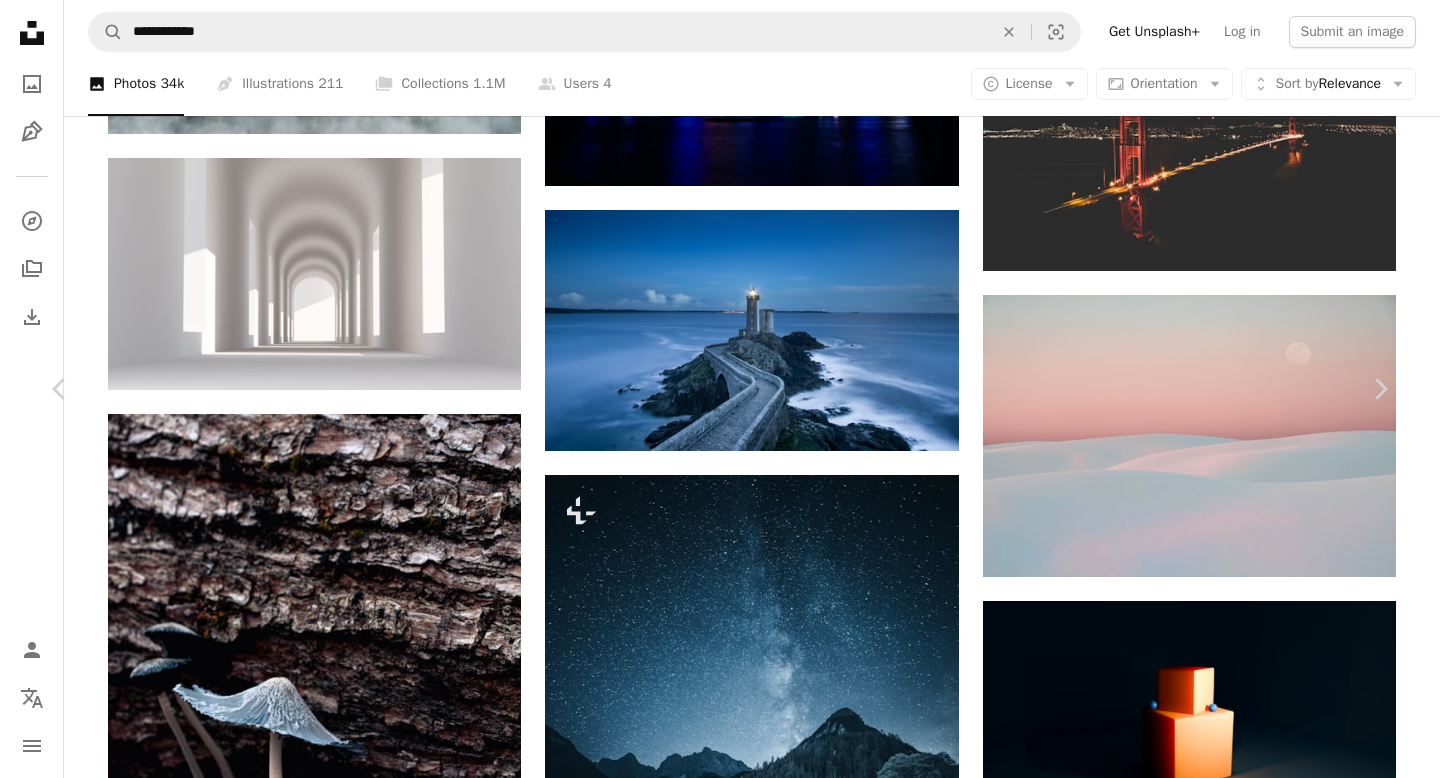 click on "White Sands National Monument, [REGION] [STATE], [COUNTRY]" at bounding box center [720, 5186] 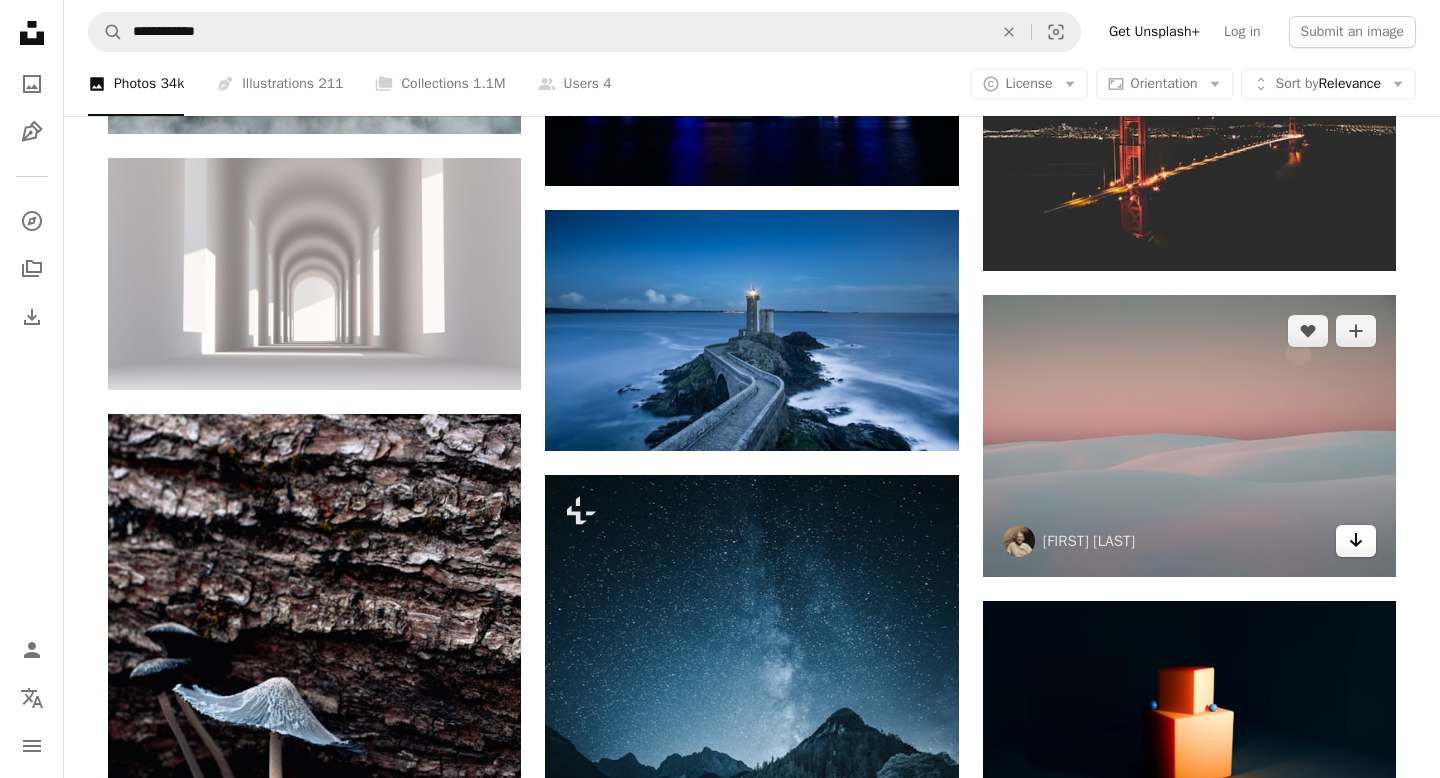 click on "Arrow pointing down" 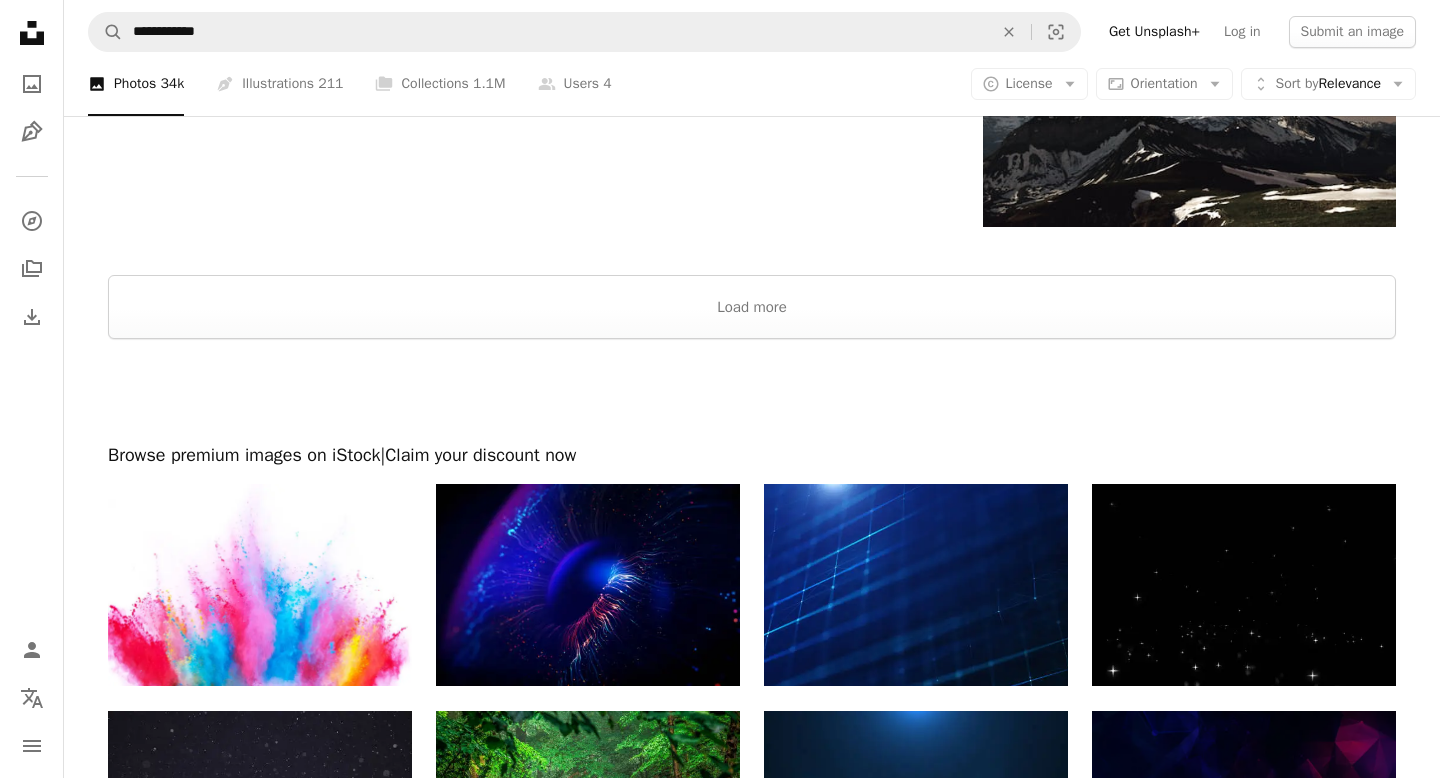 scroll, scrollTop: 15286, scrollLeft: 0, axis: vertical 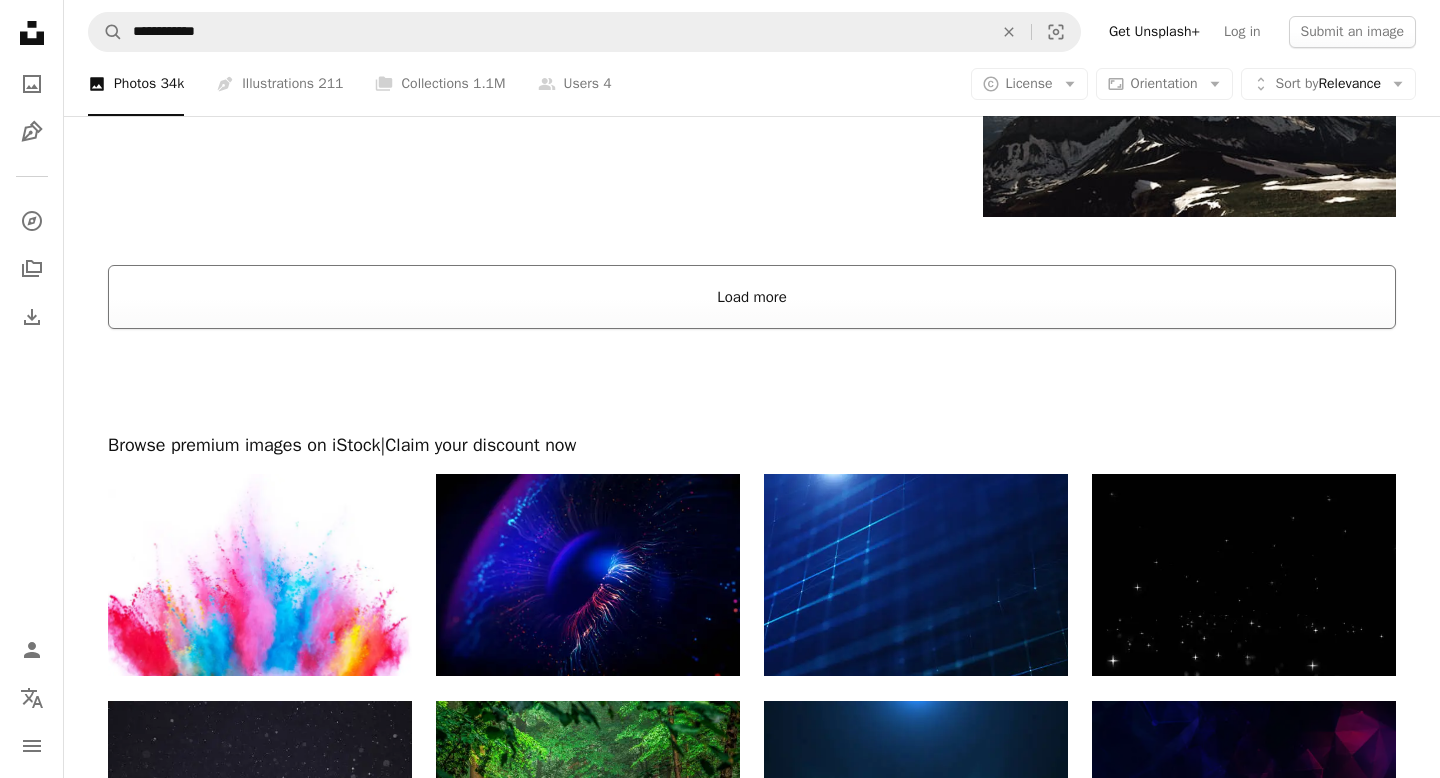 click on "Load more" at bounding box center (752, 297) 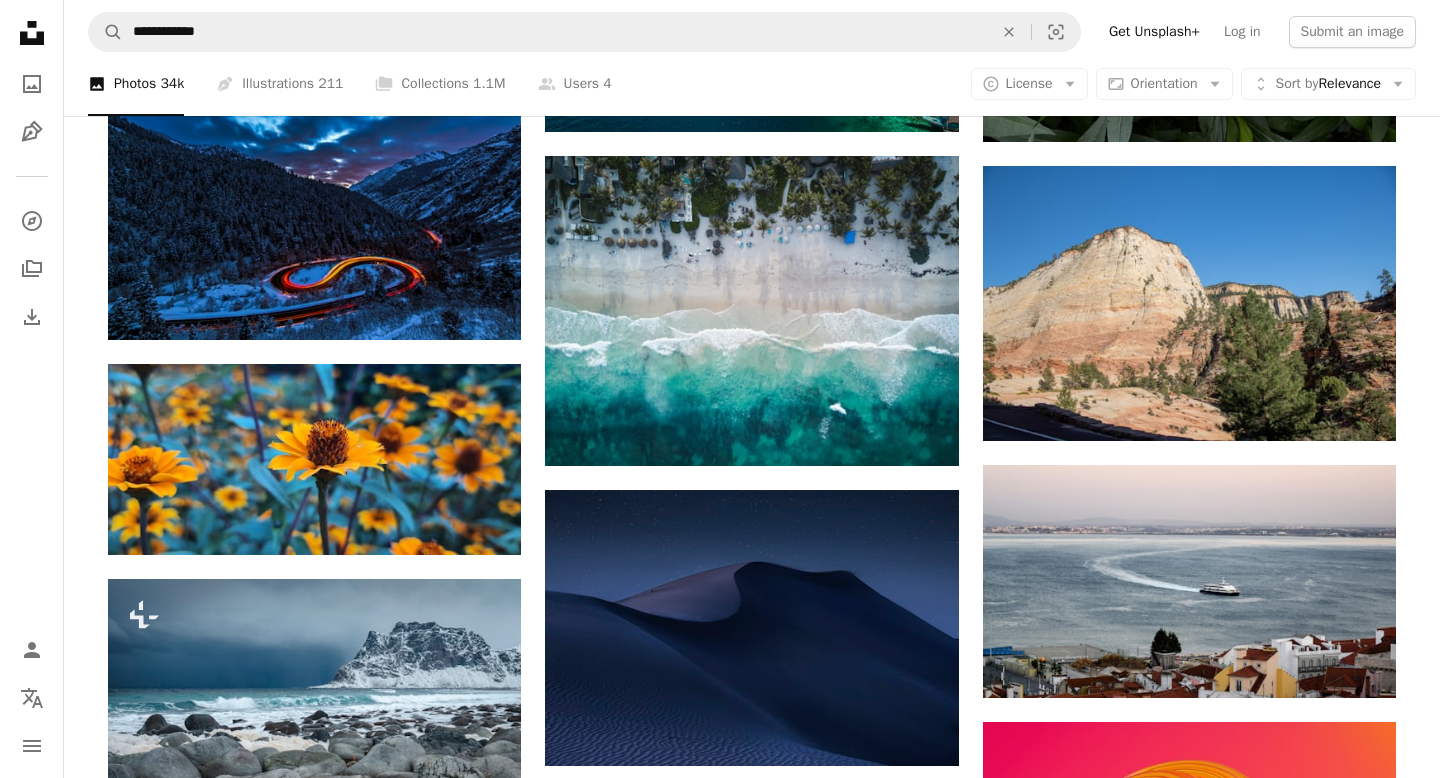 scroll, scrollTop: 20755, scrollLeft: 0, axis: vertical 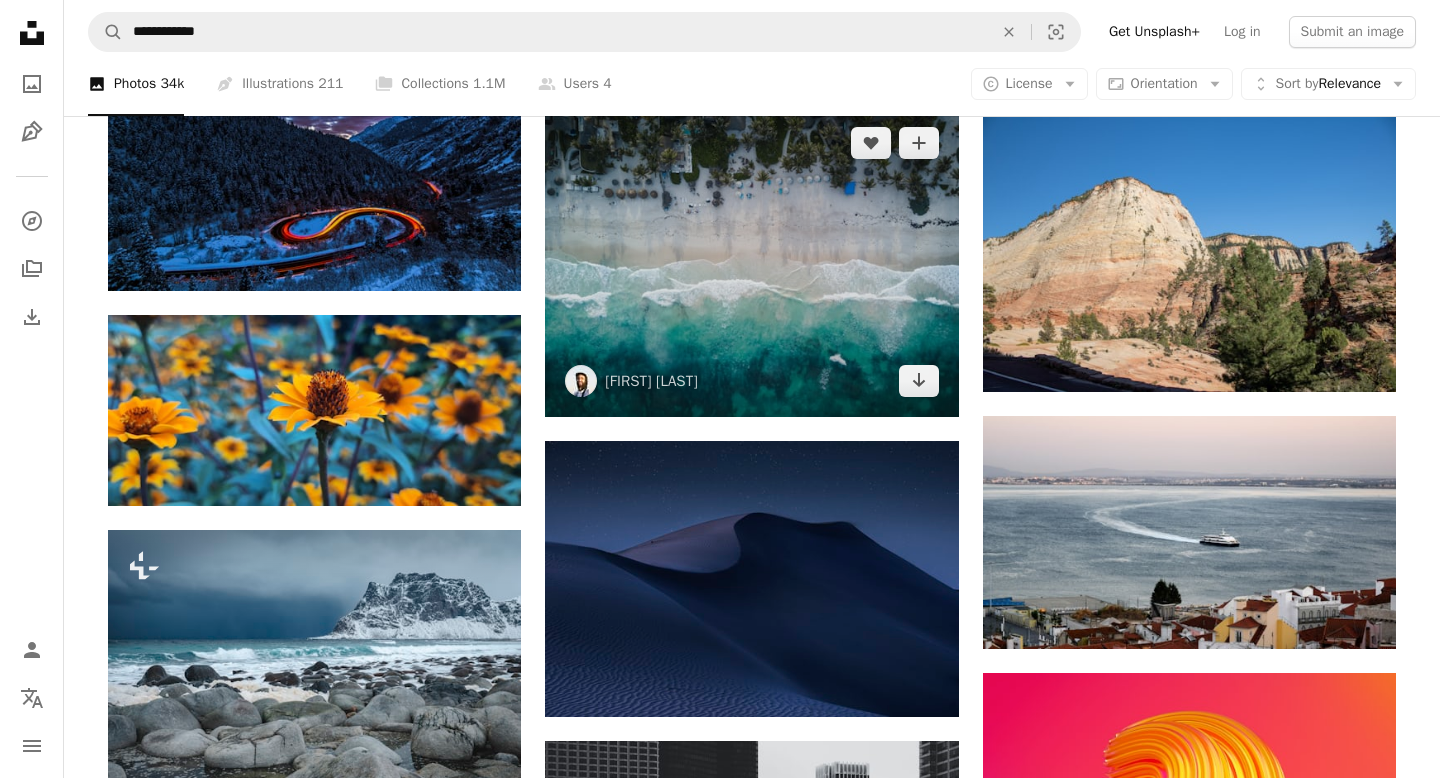 click at bounding box center [751, 262] 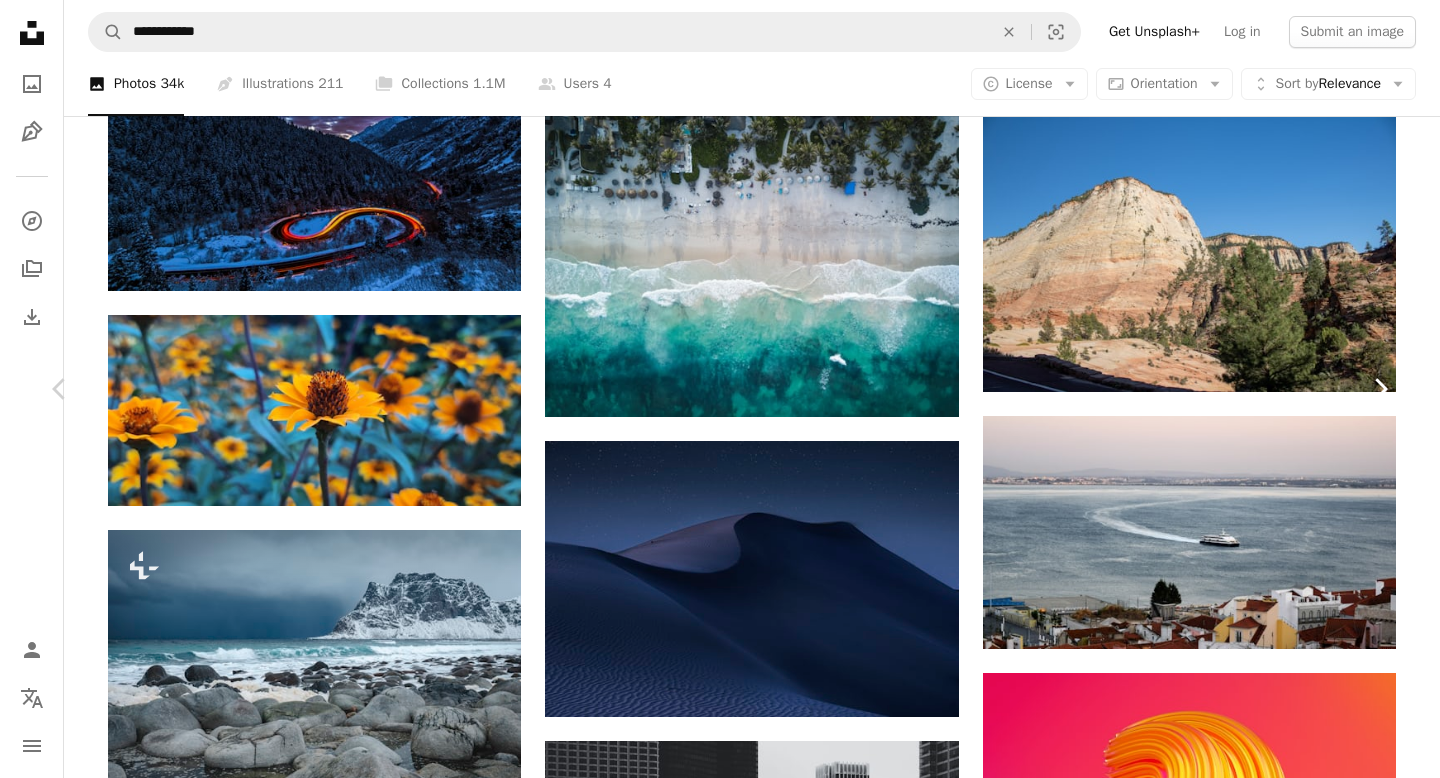 click on "Chevron right" at bounding box center [1380, 389] 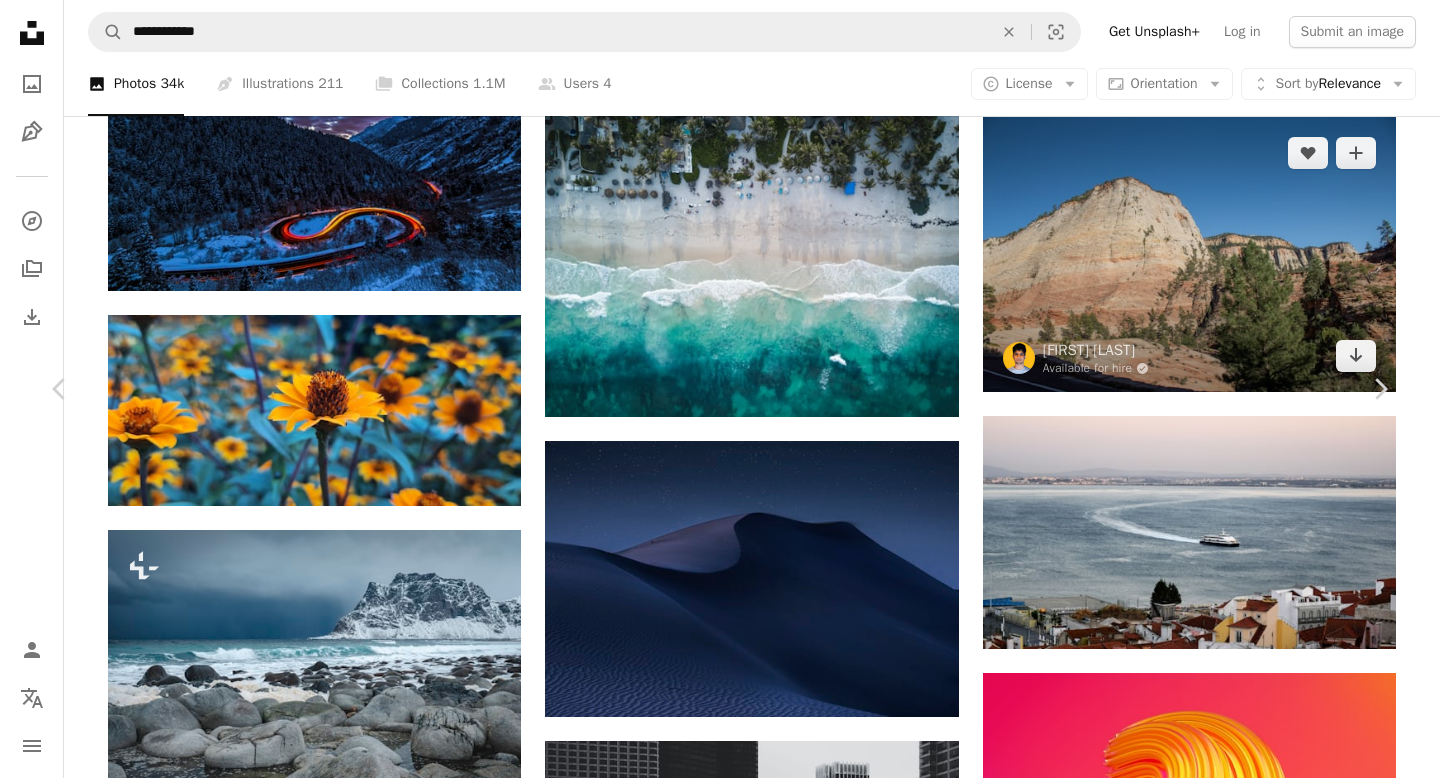 click on "wolfsaintlake" at bounding box center (720, 4797) 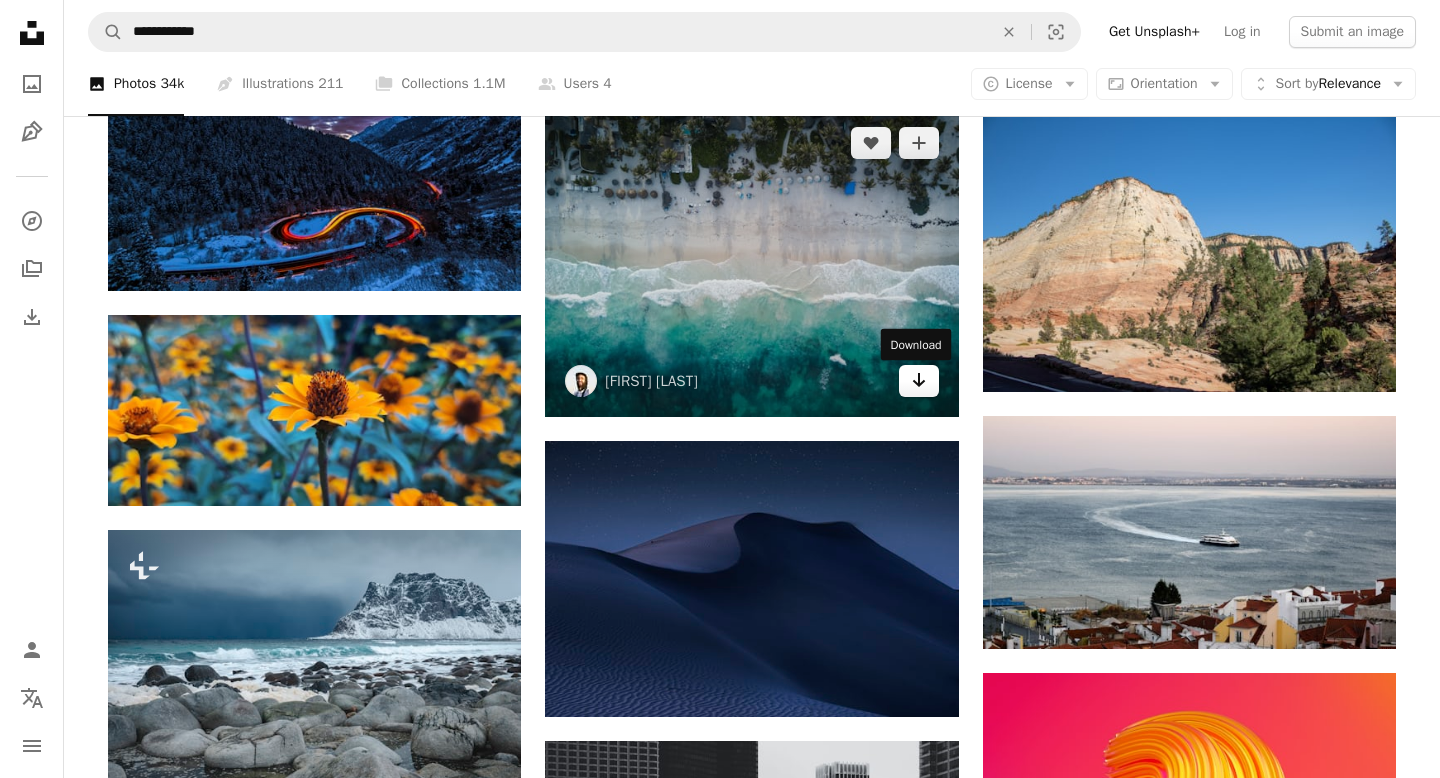 click on "Arrow pointing down" 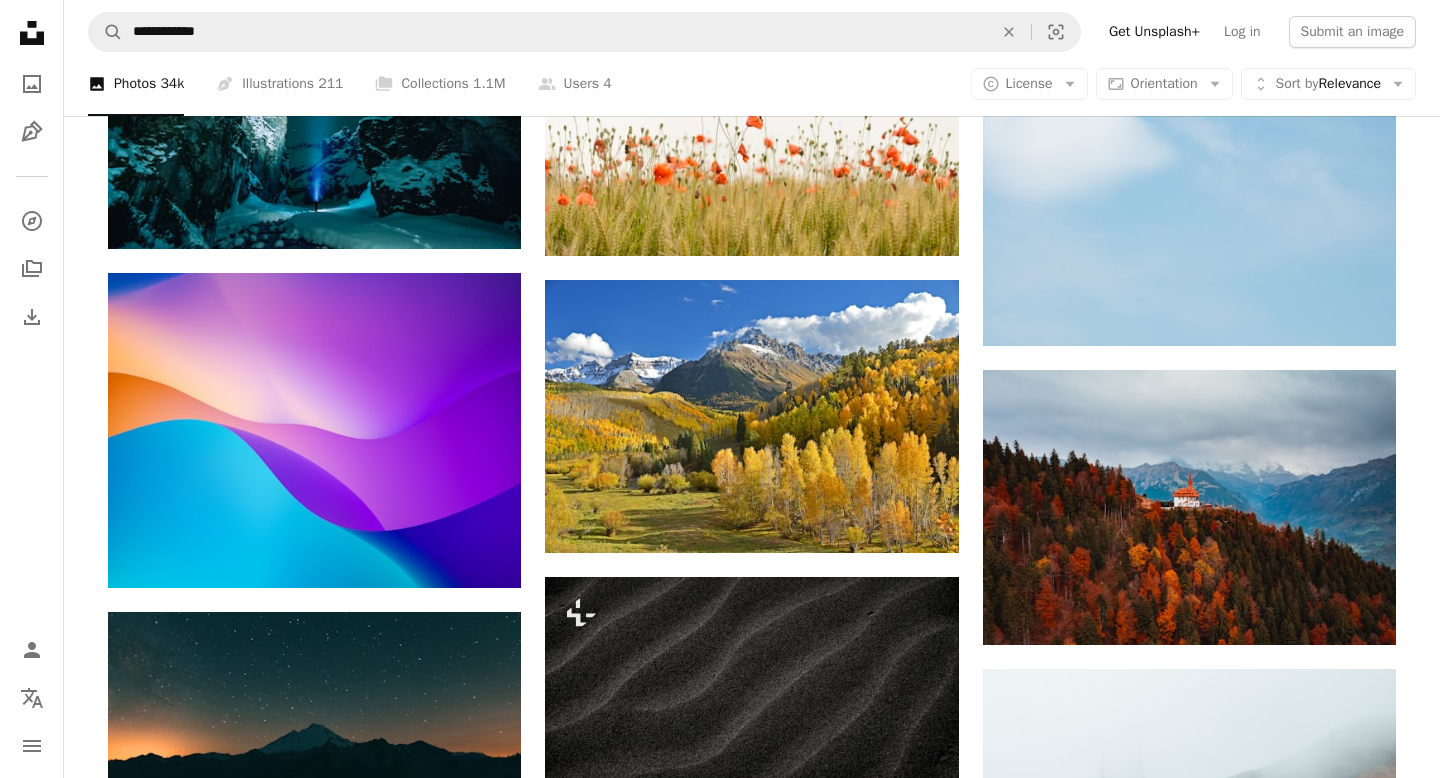 scroll, scrollTop: 22671, scrollLeft: 0, axis: vertical 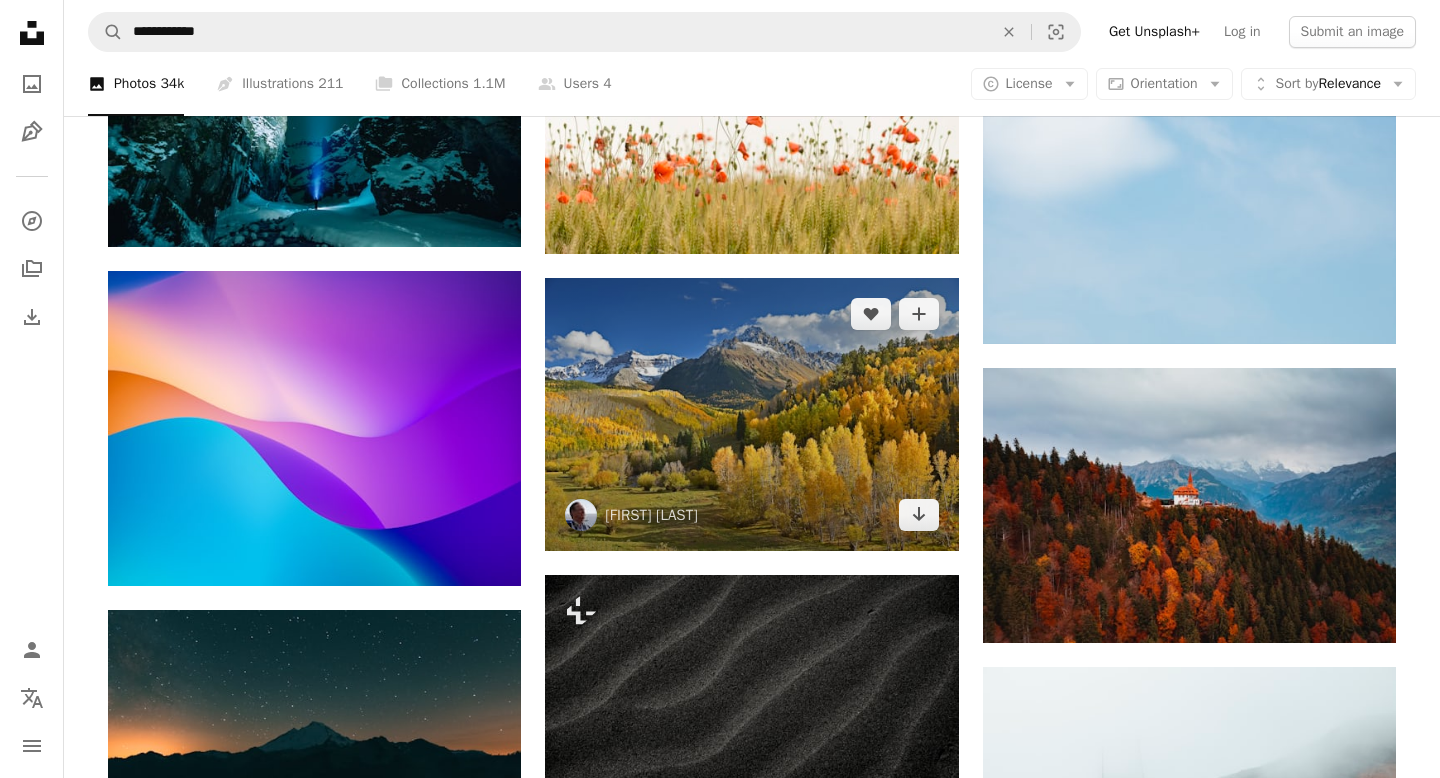 click at bounding box center [751, 415] 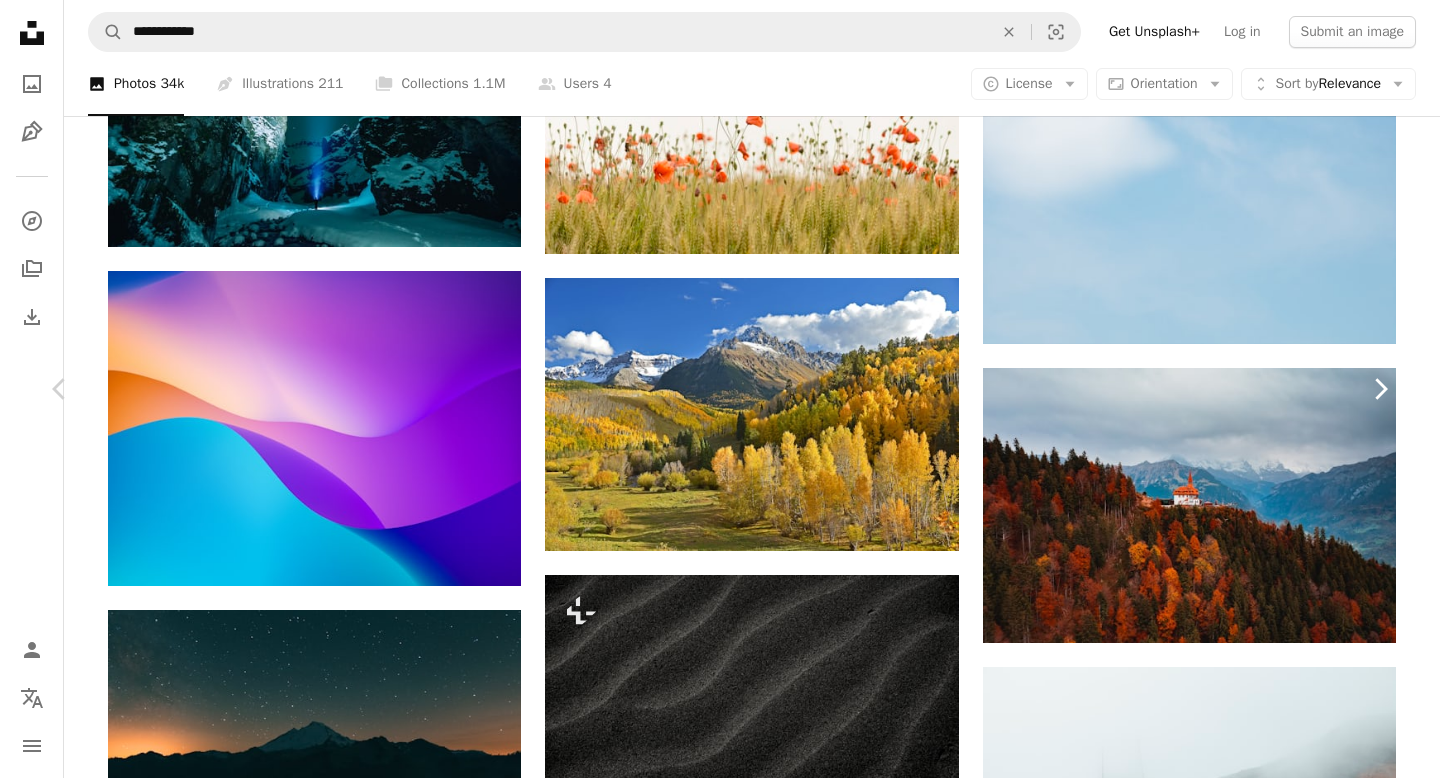 click on "Chevron right" at bounding box center (1380, 389) 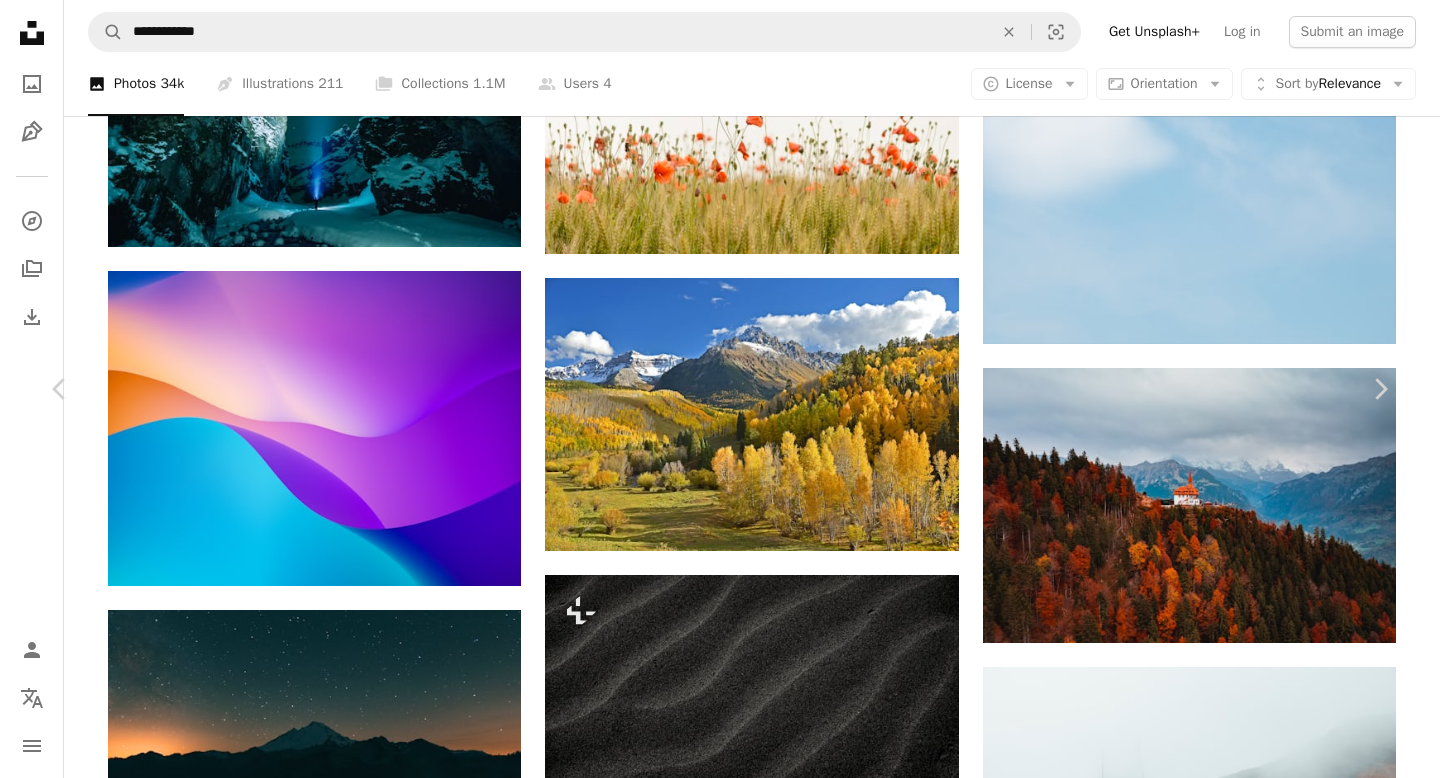 click on "[CITY], [REGION], [COUNTRY]" at bounding box center (720, 3781) 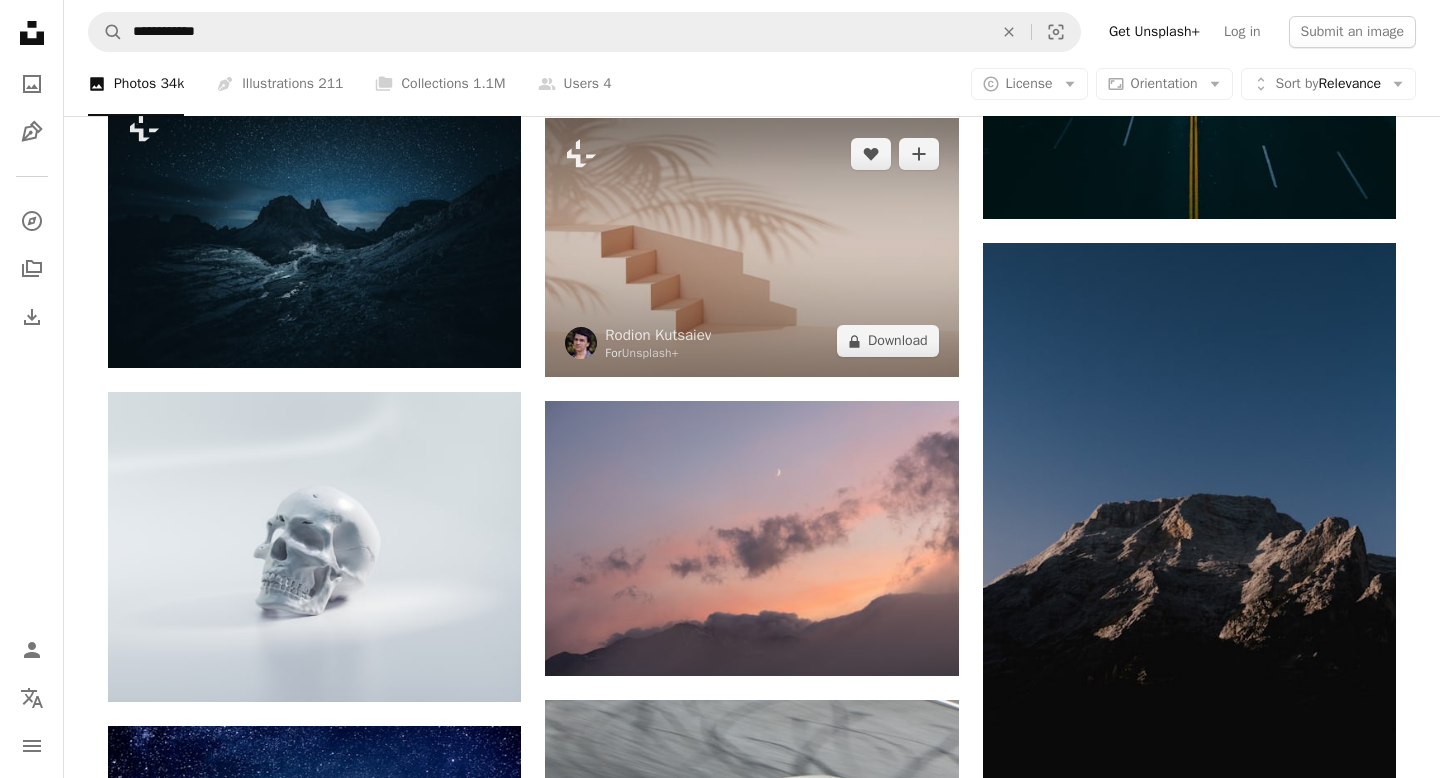 scroll, scrollTop: 24935, scrollLeft: 0, axis: vertical 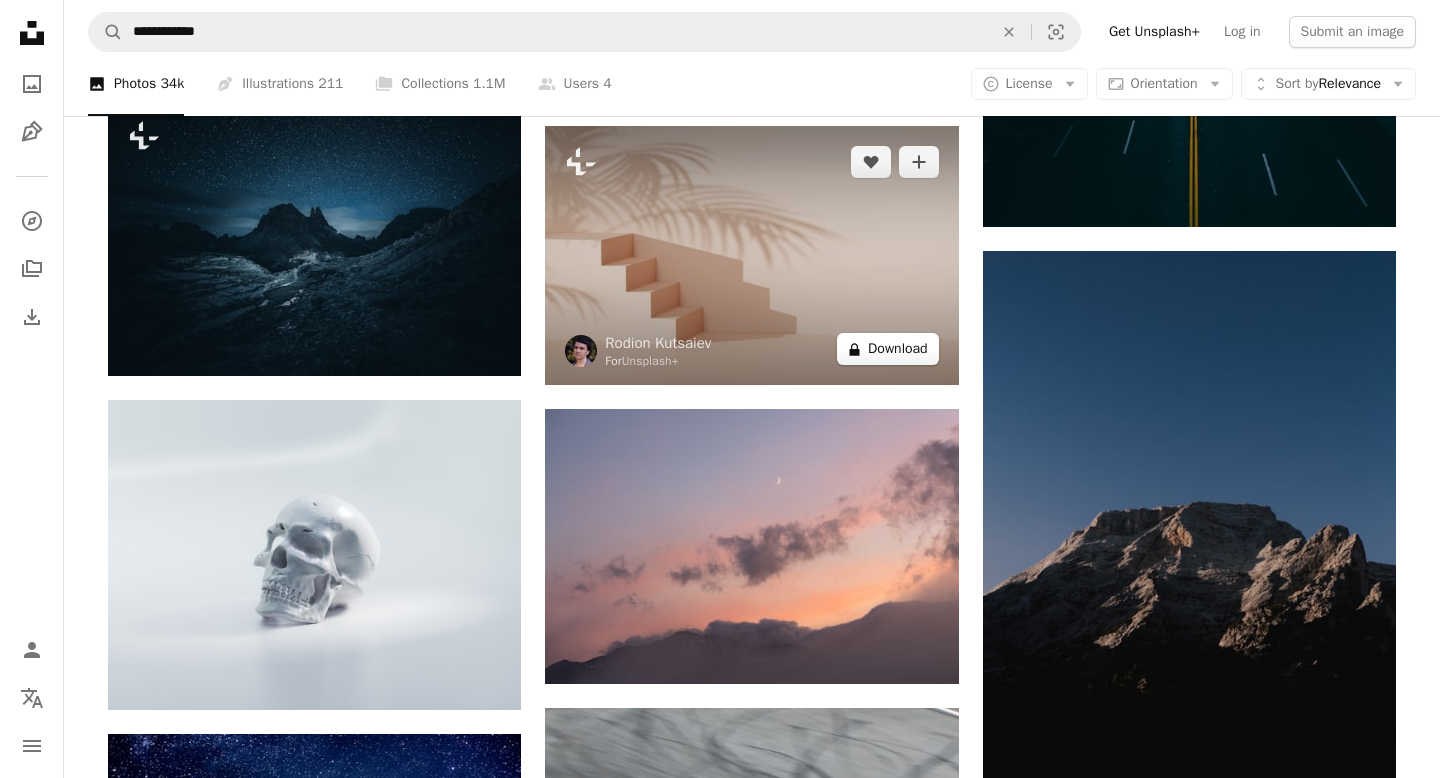 click on "A lock   Download" at bounding box center [888, 349] 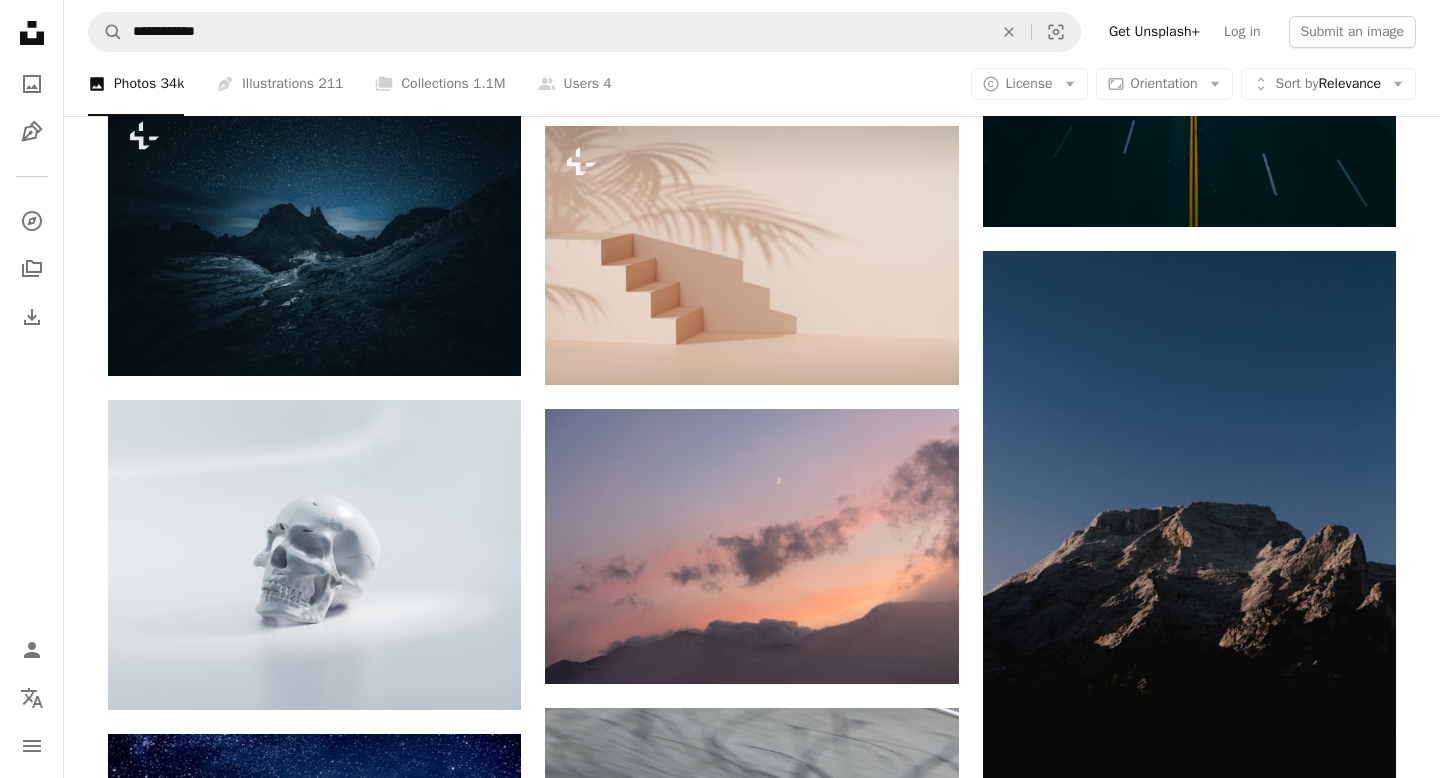 click on "An X shape Premium, ready to use images. Get unlimited access. A plus sign Members-only content added monthly A plus sign Unlimited royalty-free downloads A plus sign Illustrations  New A plus sign Enhanced legal protections yearly 62%  off monthly $16   $6 USD per month * Get  Unsplash+ * When paid annually, billed upfront  $72 Taxes where applicable. Renews automatically. Cancel anytime." at bounding box center [720, 3506] 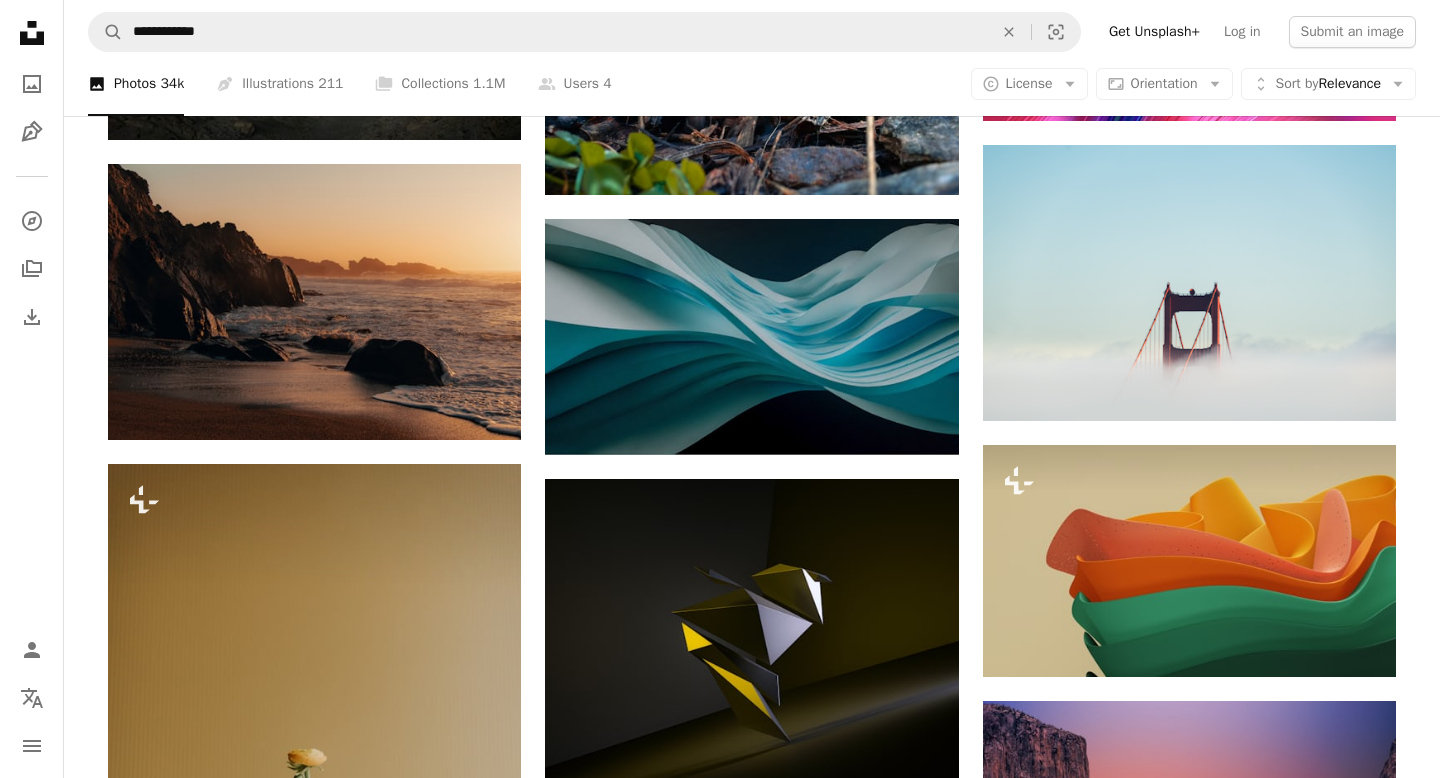 scroll, scrollTop: 29057, scrollLeft: 0, axis: vertical 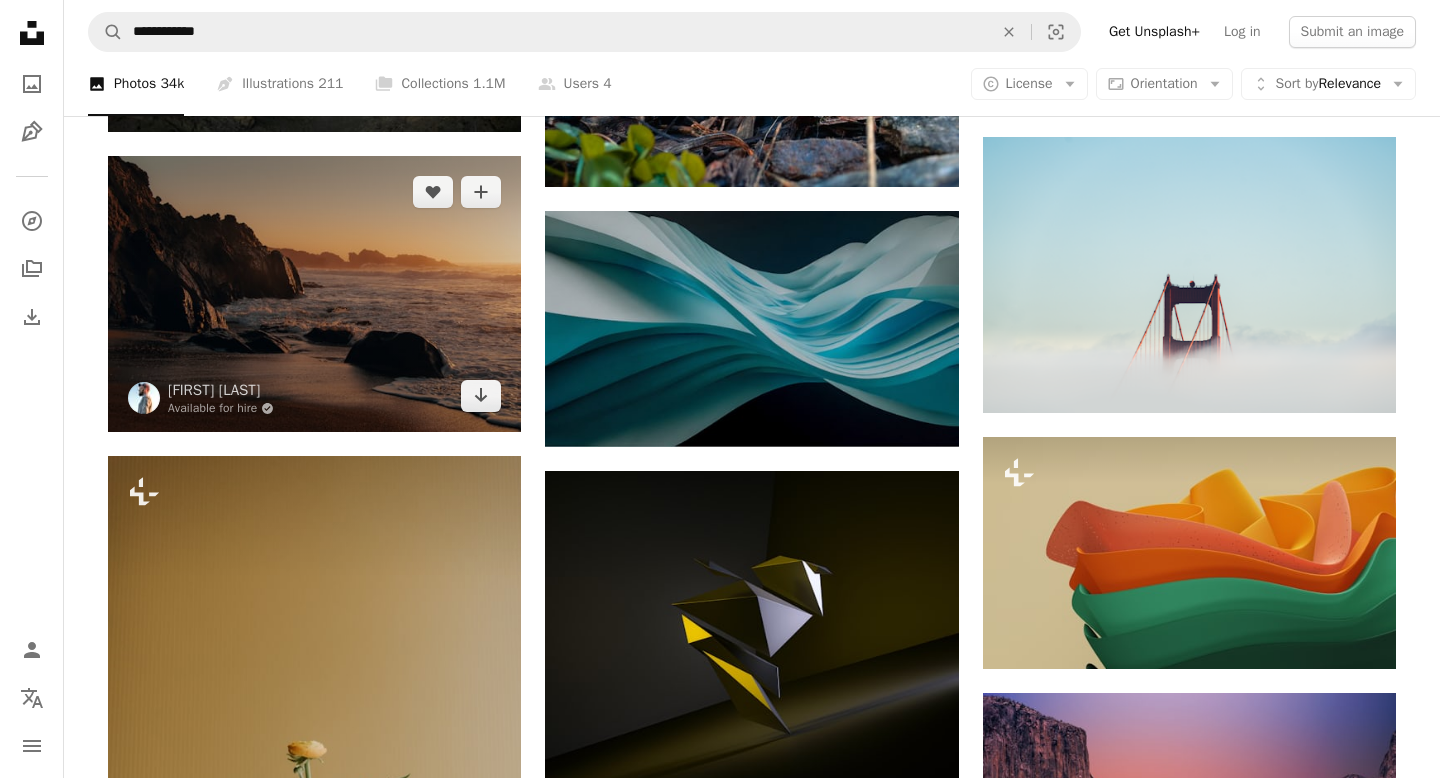 click at bounding box center (314, 294) 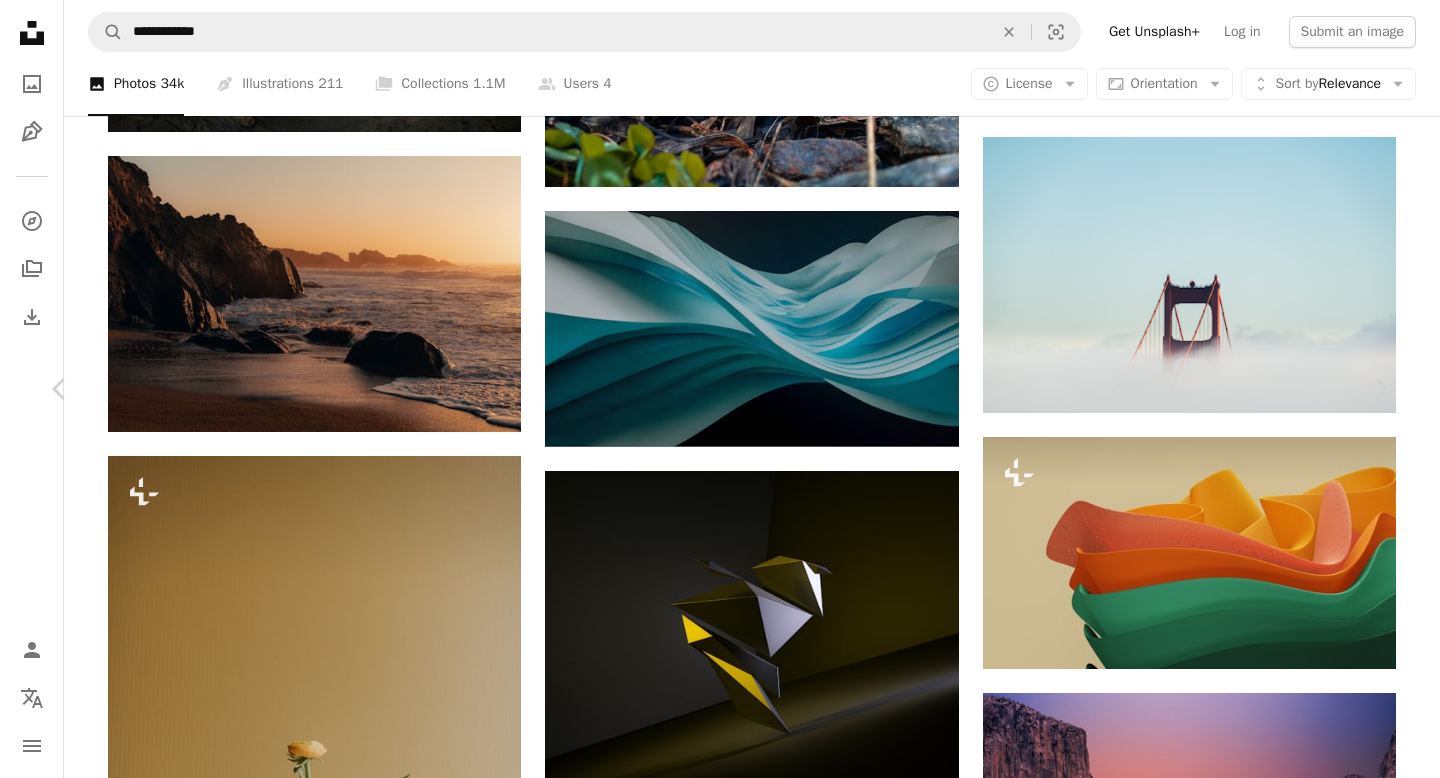click on "An X shape Chevron left Chevron right [FIRST] [LAST] Available for hire A checkmark inside of a circle A heart A plus sign Edit image Plus sign for Unsplash+ Download free Chevron down Zoom in Views 8,990,874 Downloads 72,993 Featured in Photos , Nature , Wallpapers A forward-right arrow Share Info icon Info More Actions A map marker [CITY], [STATE], [COUNTRY] Calendar outlined Published on December 14, 2022 Safety Free to use under the Unsplash License 4K Images beach wallpaper for mobile sunset sunrise wallpaper desktop wallpapers backgrounds wall art california beach sea scenery usa outdoors horizon coast panoramic shoreline monterey promontory Backgrounds Browse premium related images on iStock | Save 20% with code UNSPLASH20 ↗ Related images A heart A plus sign [FIRST] [LAST] Available for hire A checkmark inside of a circle Arrow pointing down A heart A plus sign [FIRST] [LAST] Arrow pointing down A heart A plus sign [FIRST] [LAST] Available for hire A checkmark inside of a circle" at bounding box center [720, 3306] 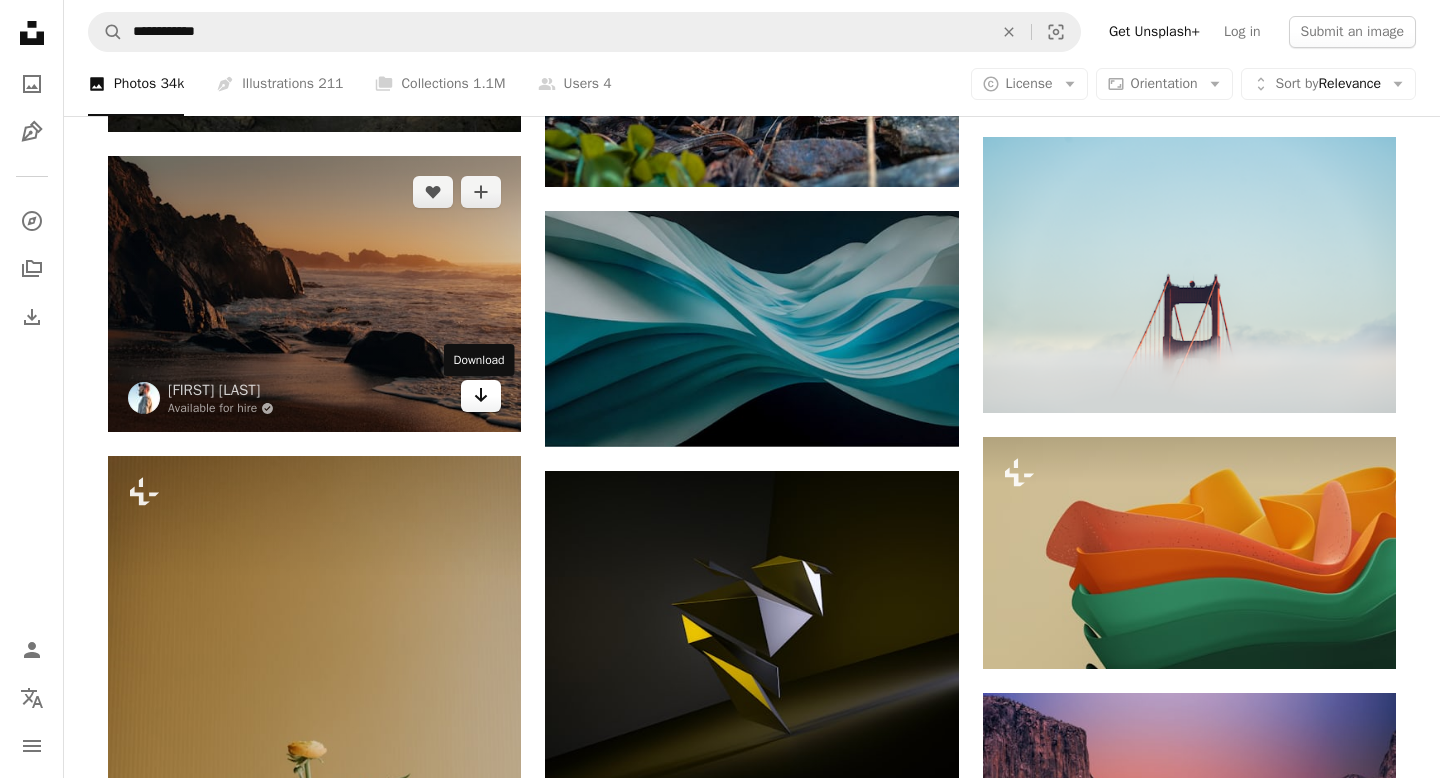 click on "Arrow pointing down" 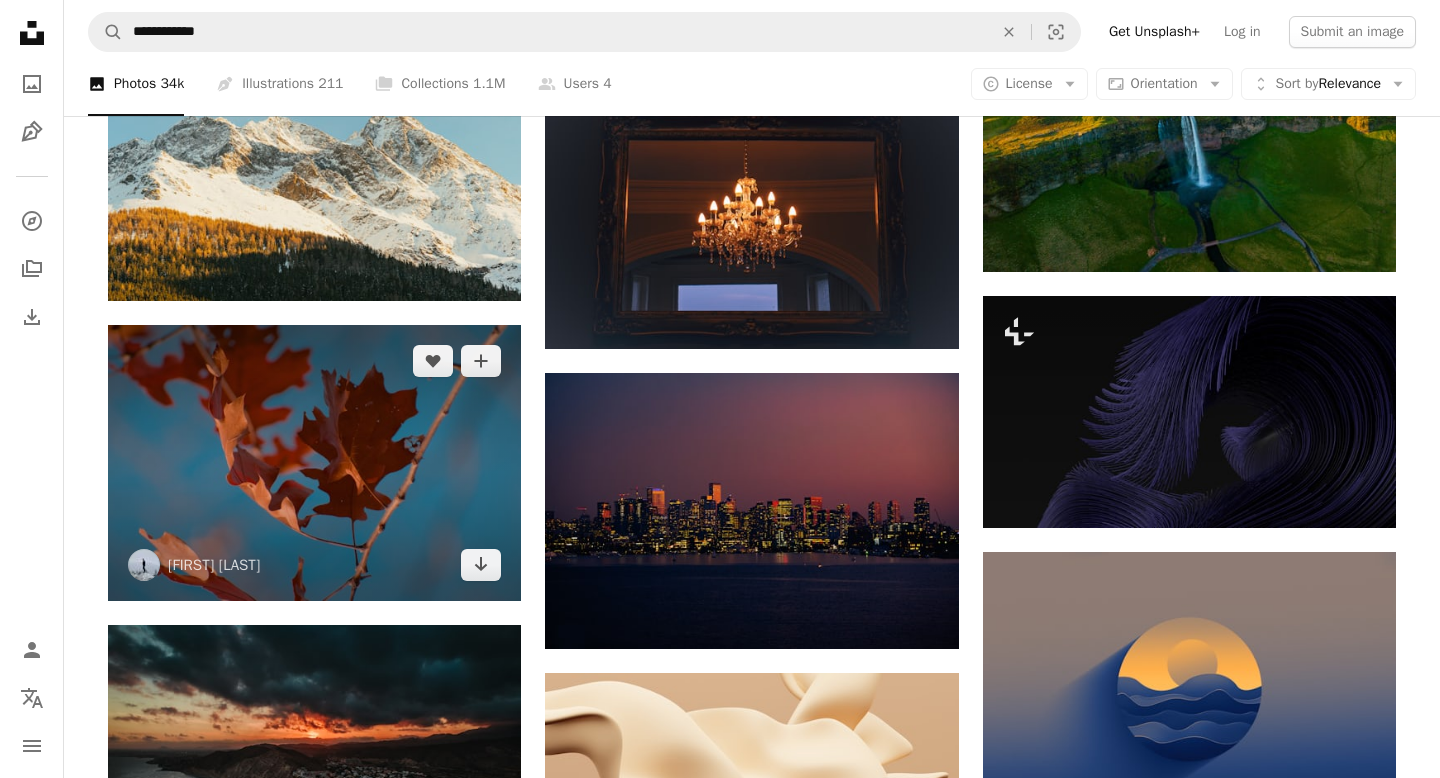 scroll, scrollTop: 30378, scrollLeft: 0, axis: vertical 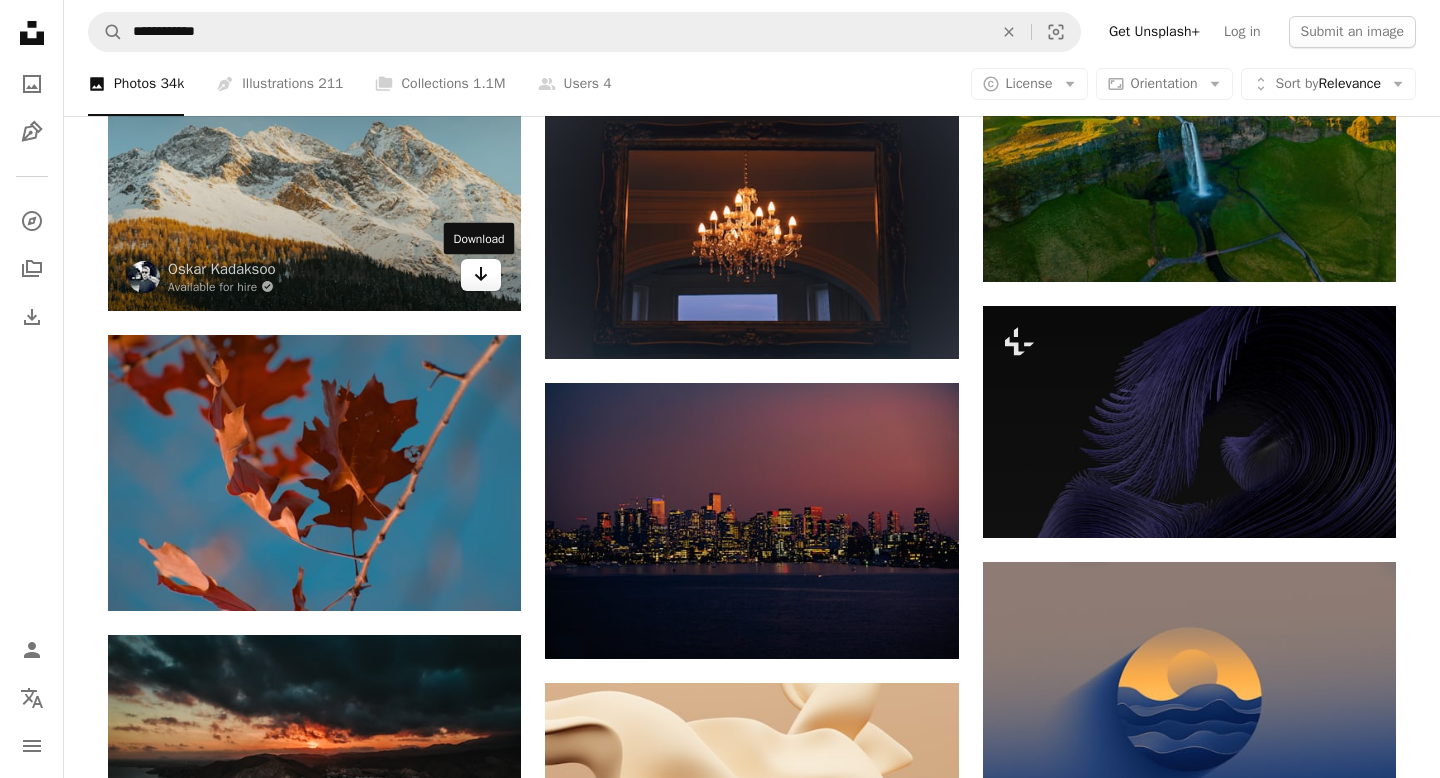 click on "Arrow pointing down" 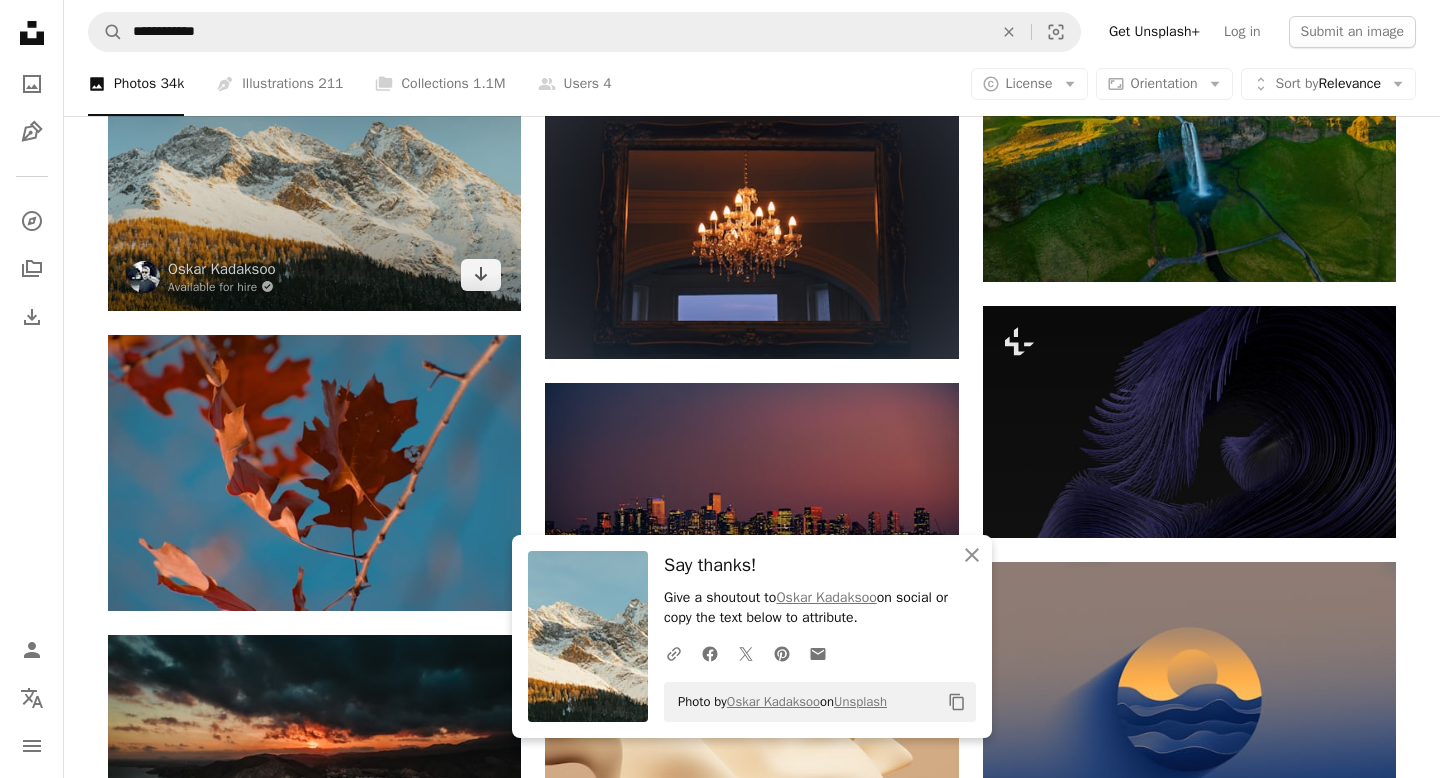 click at bounding box center (314, 173) 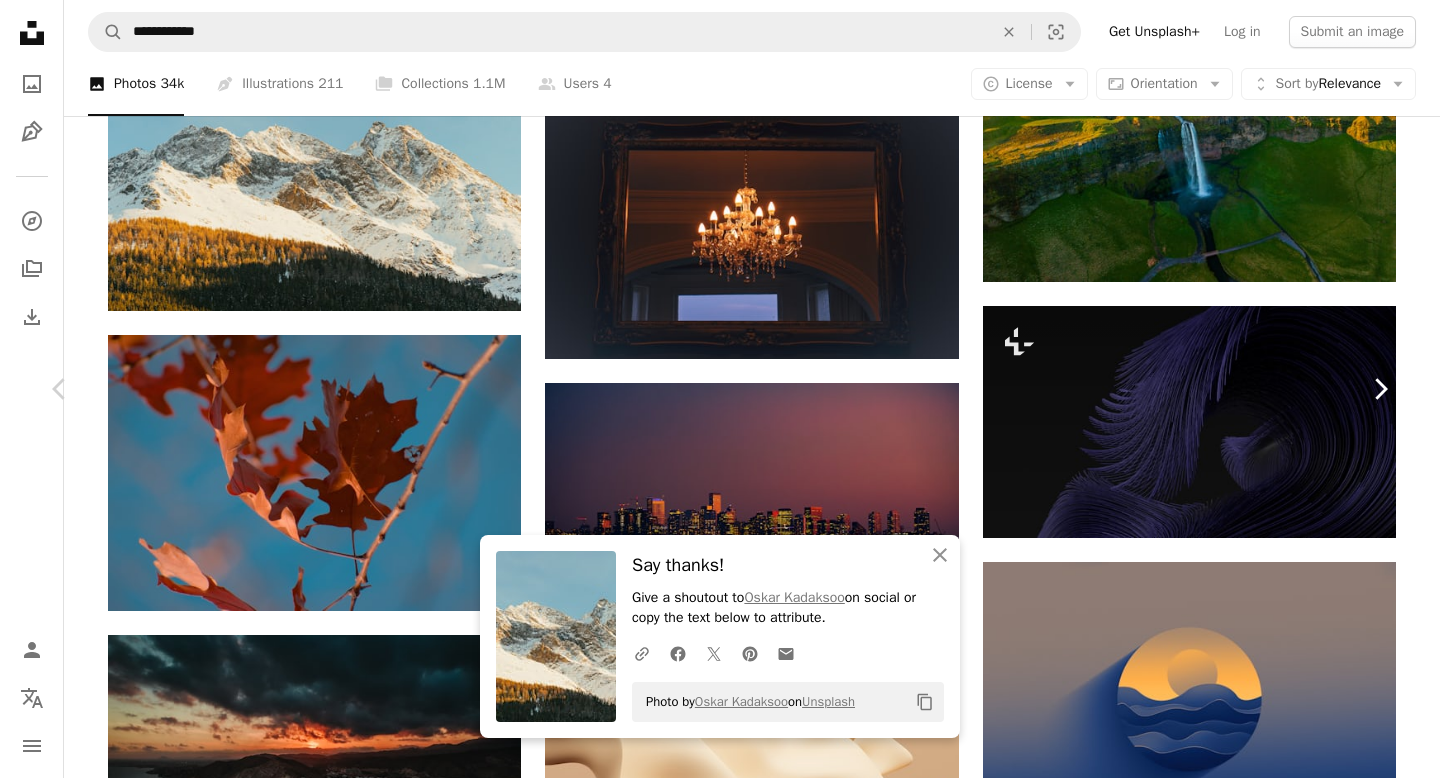 click on "Chevron right" at bounding box center [1380, 389] 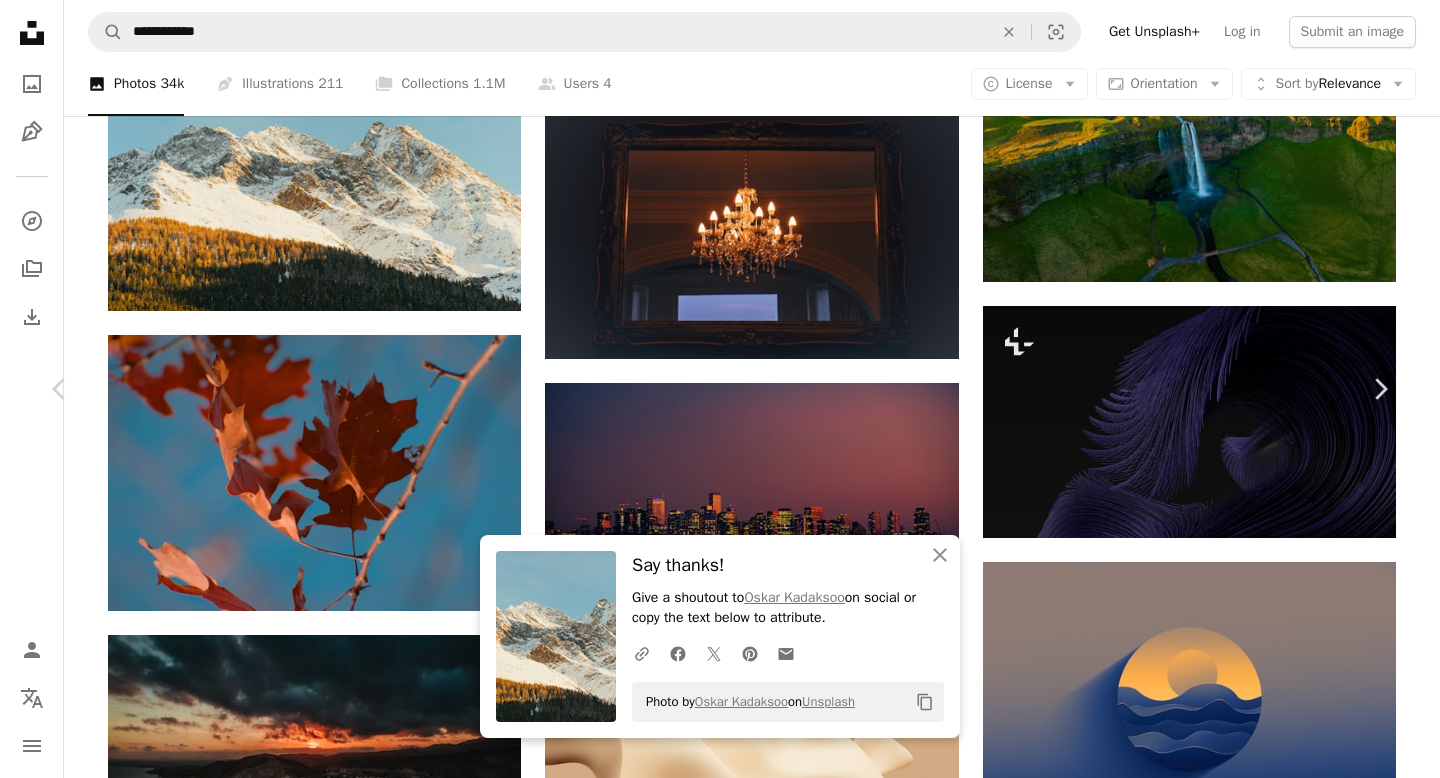 click on "[FIRST] [LAST] abrizgalov A heart A plus sign Edit image   Plus sign for [USERNAME]+ Download free Chevron down Zoom in Views [NUMBER] Downloads [NUMBER] Featured in Photos A forward-right arrow Share Info icon Info More Actions [LOCATION] A map marker [LOCATION], [COUNTRY] Calendar outlined Published on  [MONTH] [DAY], [YEAR] Camera [CAMERA_MODEL] Safety Free to use under the  [LICENSE_TYPE] License wallpaper 4K Images cloud iceland rock scale geology epic wallpaper 8k brutal formation rugged harsh dji mini 3 pro land" at bounding box center (720, 3274) 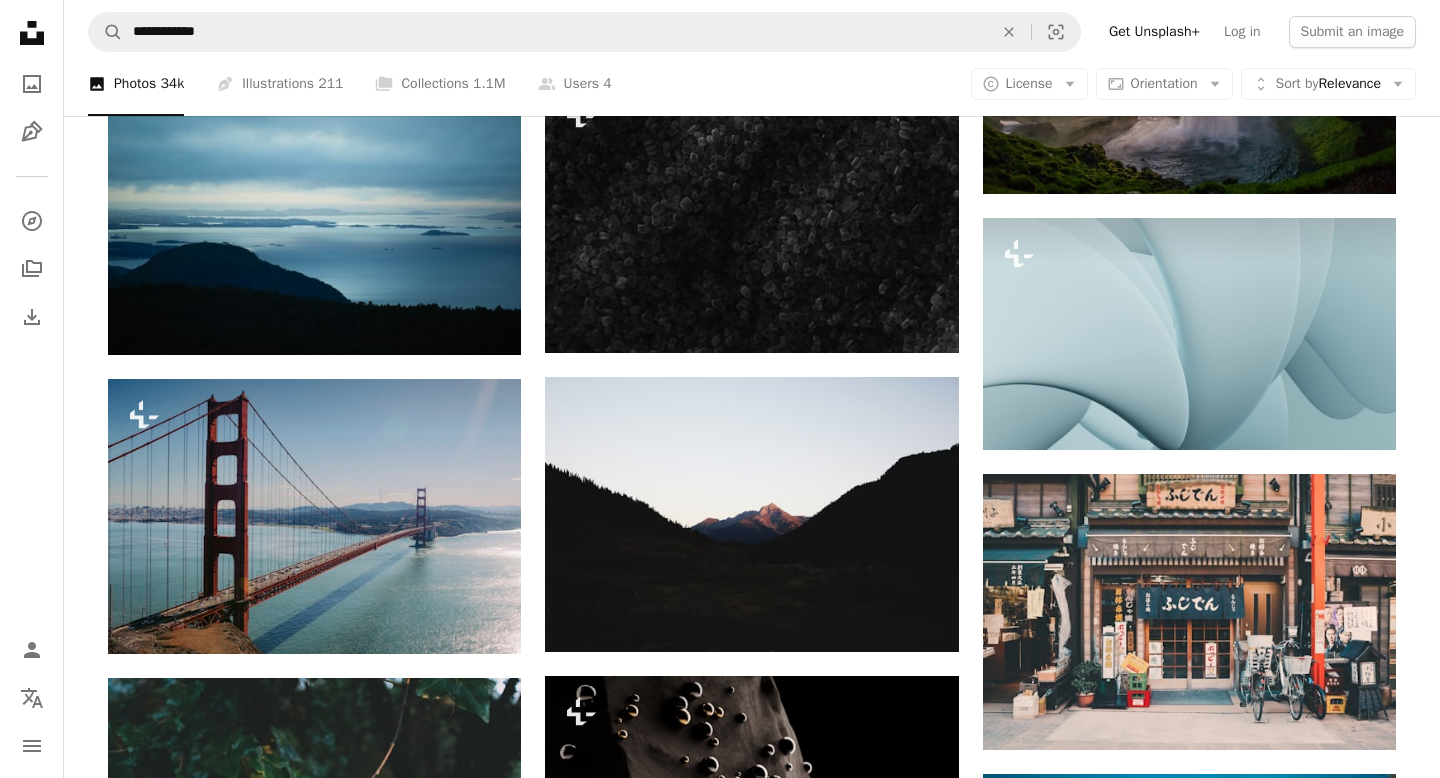 scroll, scrollTop: 34569, scrollLeft: 0, axis: vertical 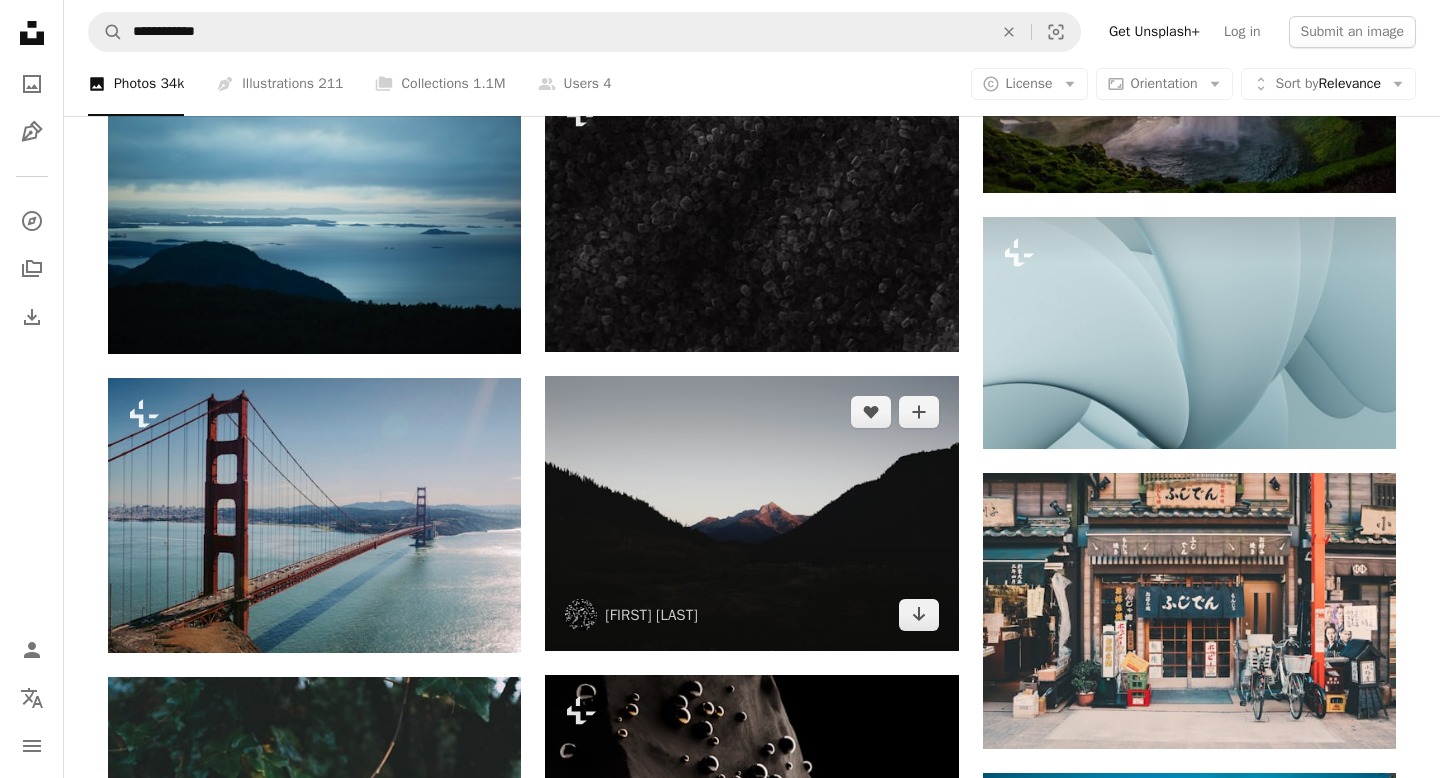 click at bounding box center (751, 513) 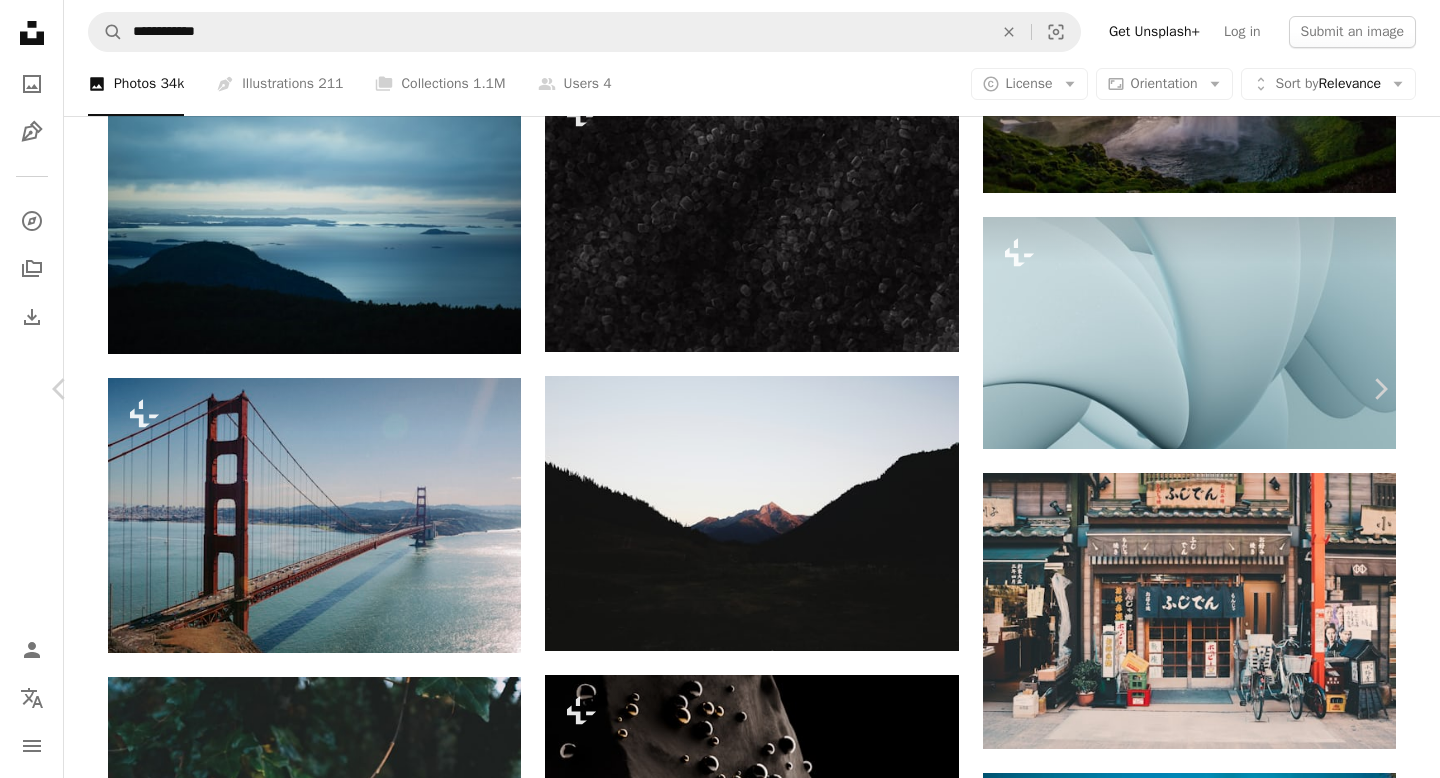 click on "[FIRST] [LAST] abrizgalov A heart A plus sign Edit image   Plus sign for [USERNAME]+ Download free Chevron down Zoom in Views [NUMBER] Downloads [NUMBER] Featured in Photos A forward-right arrow Share Info icon Info More Actions [LOCATION] A map marker [LOCATION], [COUNTRY] Calendar outlined Published on  [MONTH] [DAY], [YEAR] Camera [CAMERA_MODEL] Safety Free to use under the  [LICENSE_TYPE] License wallpaper background sunset desktop wallpapers minimal wallpapers backgrounds mountain range line contrast amazing wallpaper desktop backgrounds minimal landscape ridge mountain ridge mountain line blue desktop grey purple Free images Browse premium related images on iStock  |  Save [PERCENTAGE]% with code UNSPLASH20 View more on iStock  ↗ Related images A heart A plus sign [FIRST] & [FIRST] [LAST] Available for hire A checkmark inside of a circle Arrow pointing down A heart A plus sign [FIRST] [LAST] Arrow pointing down A heart A plus sign [FIRST] [LAST] Available for hire A checkmark inside of a circle A heart For" at bounding box center [720, 3674] 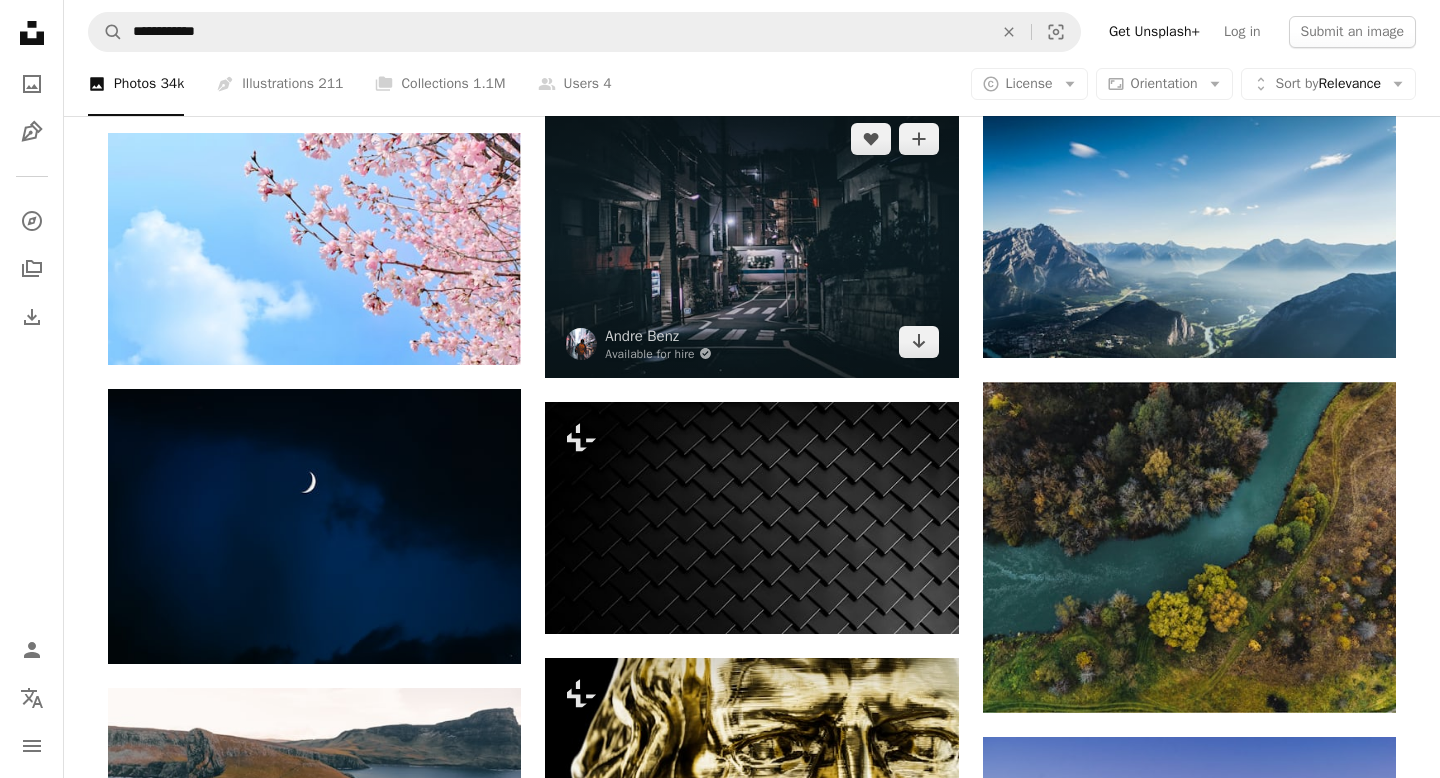 scroll, scrollTop: 50652, scrollLeft: 0, axis: vertical 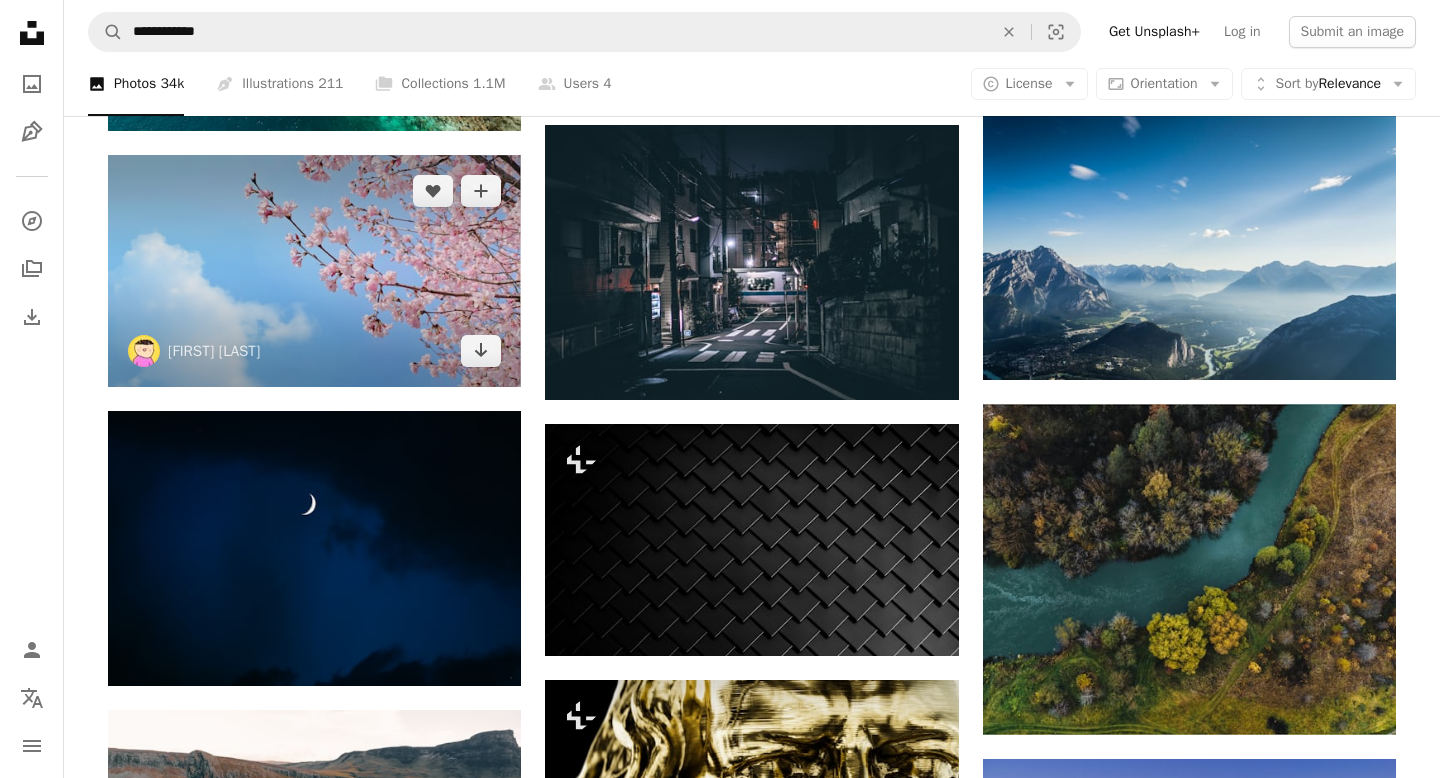 click at bounding box center [314, 271] 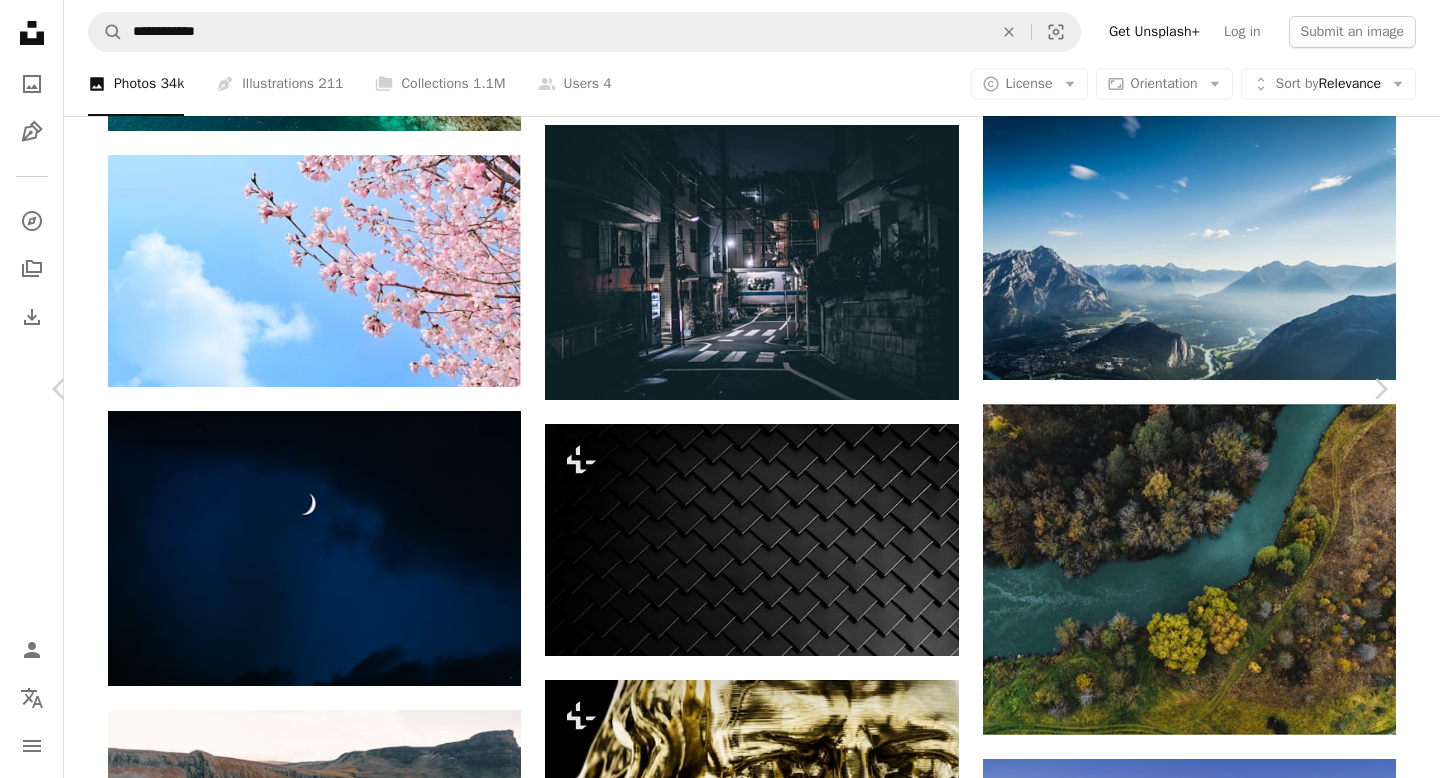 click on "An X shape Chevron left Chevron right [FIRST] [LAST] imkirk A heart A plus sign Edit image Plus sign for Unsplash+ Download free Chevron down Zoom in Views 2,159,237 Downloads 37,859 A forward-right arrow Share Info icon Info More Actions A map marker [COUNTRY][CITY], [COUNTRY] Calendar outlined Published on March 17, 2021 Safety Free to use under the Unsplash License wallpaper flower blue desktop cloud pink shanghai sakura chill 2021 spring plant cherry blossom blossom Free images Browse premium related images on iStock | Save 20% with code UNSPLASH20 ↗ Related images A heart A plus sign [FIRST] [LAST] Available for hire A checkmark inside of a circle Arrow pointing down Plus sign for Unsplash+ A heart A plus sign [FIRST] [LAST] Arrow pointing down A heart A plus sign [FIRST] [LAST] Arrow pointing down Plus sign for Unsplash+ A heart A plus sign [FIRST] [LAST] For Unsplash+ A lock" at bounding box center (720, 4635) 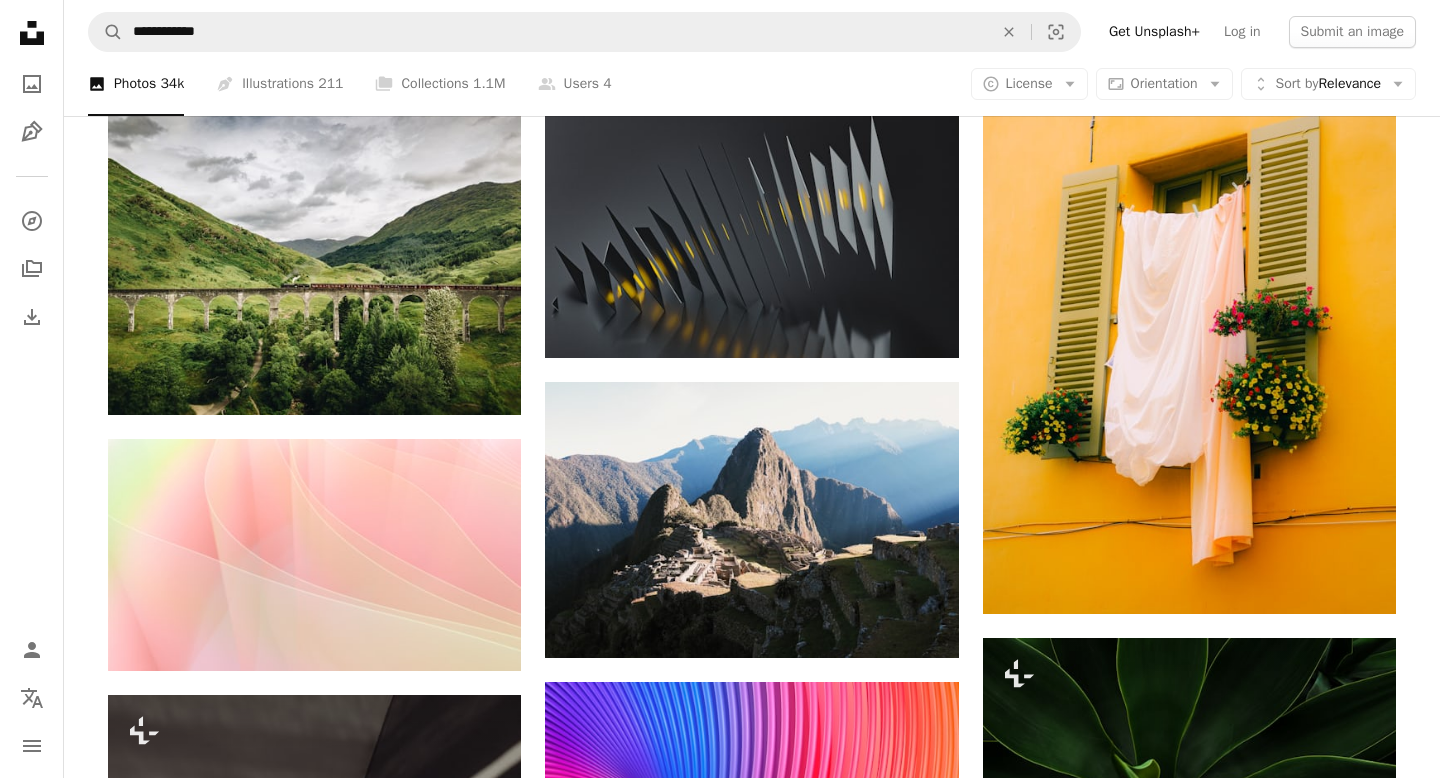 scroll, scrollTop: 53739, scrollLeft: 0, axis: vertical 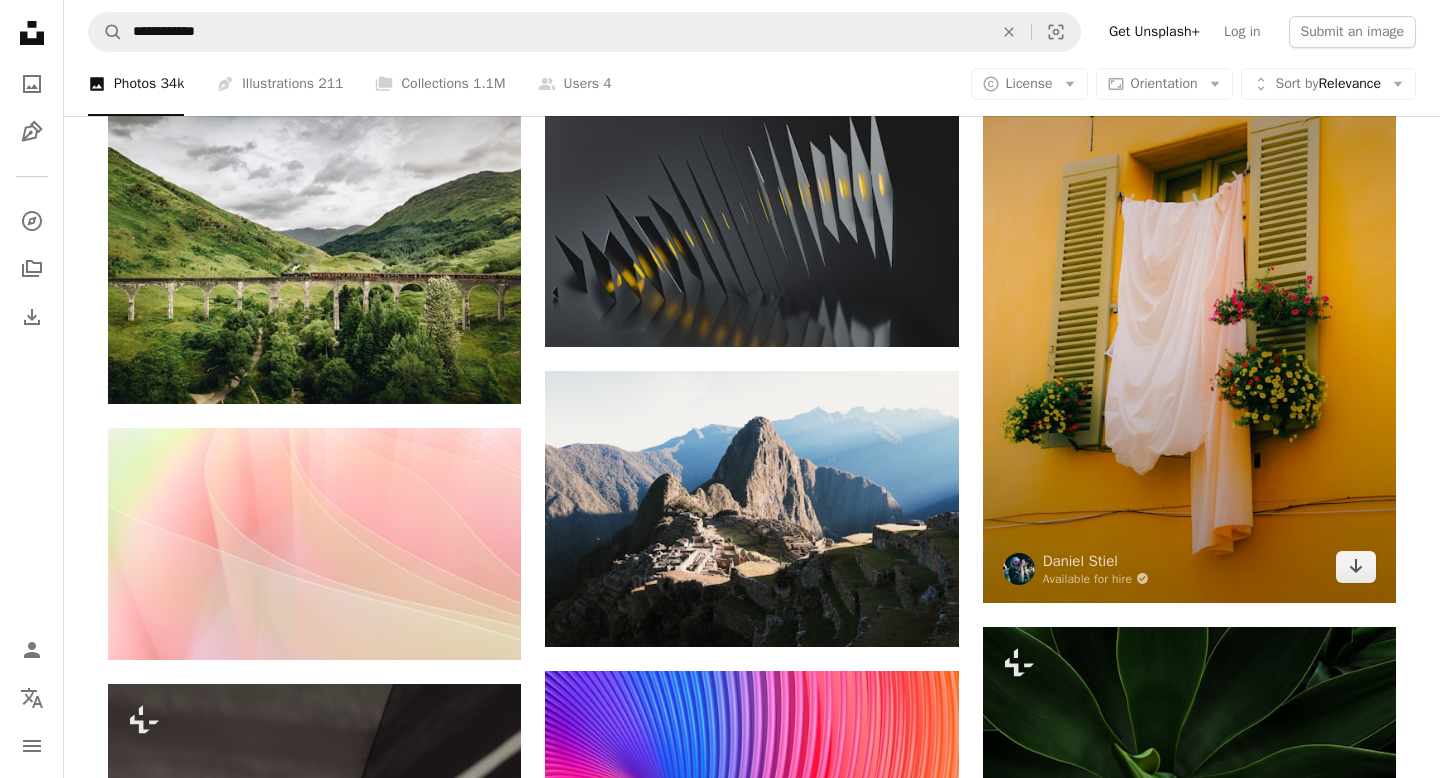 click at bounding box center (1189, 292) 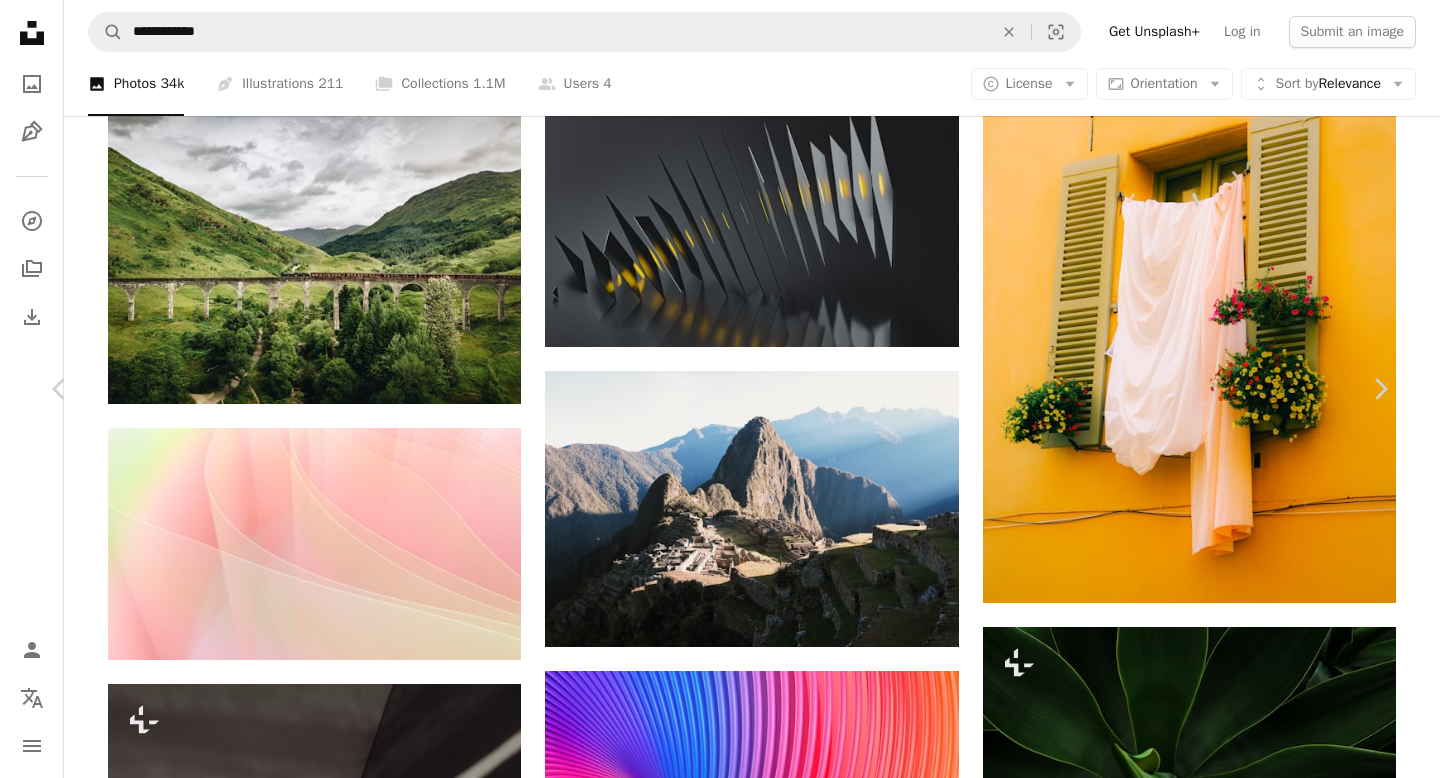 click on "Nice, [REGION]" at bounding box center (720, 4362) 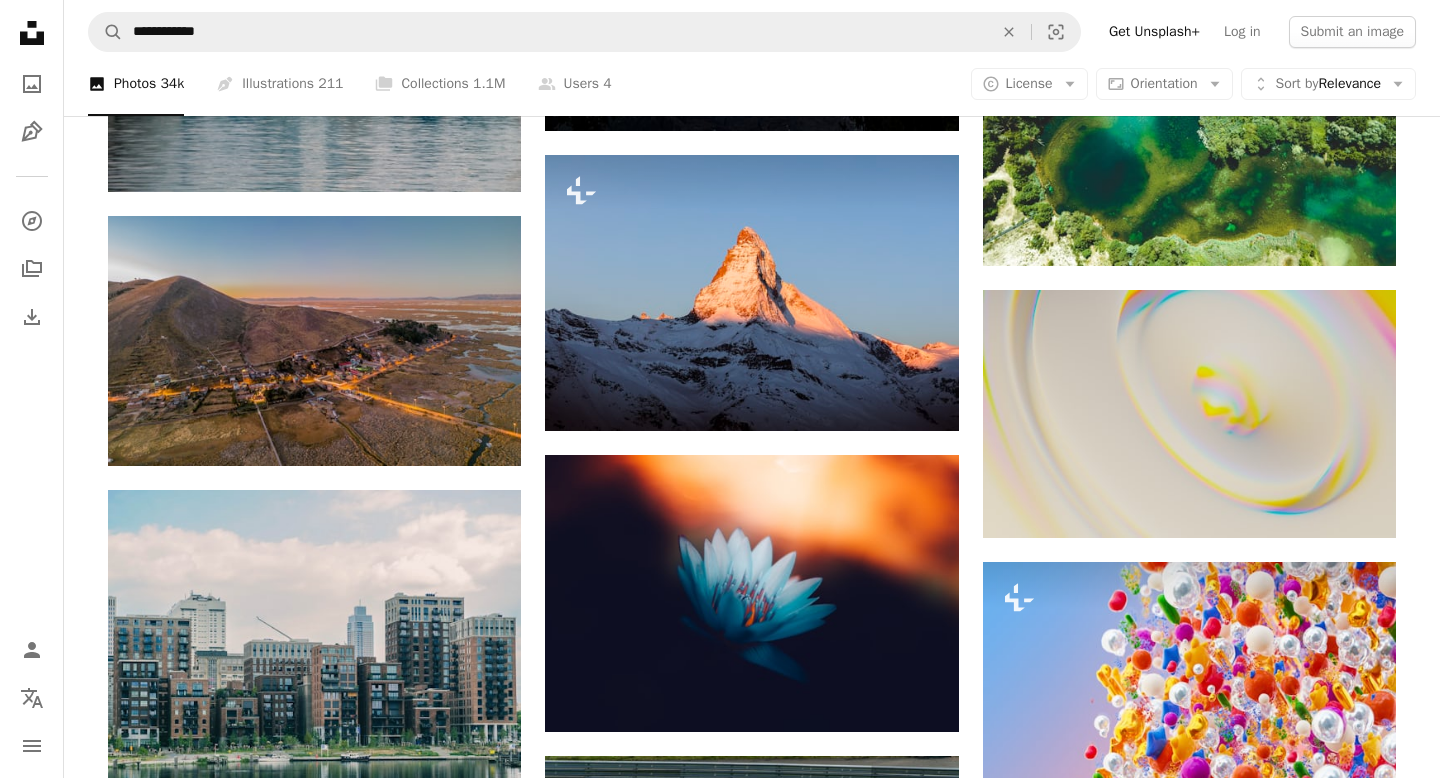 scroll, scrollTop: 58683, scrollLeft: 0, axis: vertical 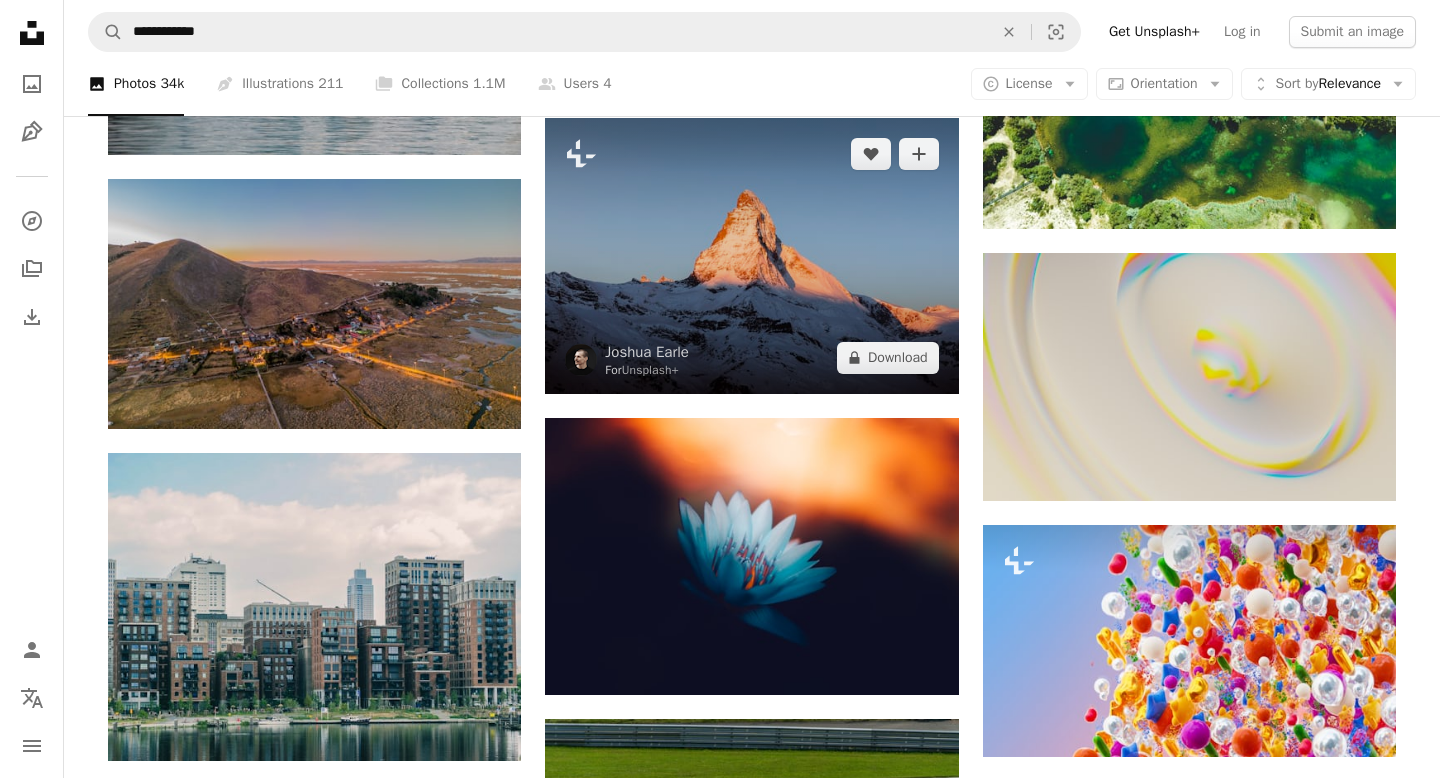 click at bounding box center [751, 255] 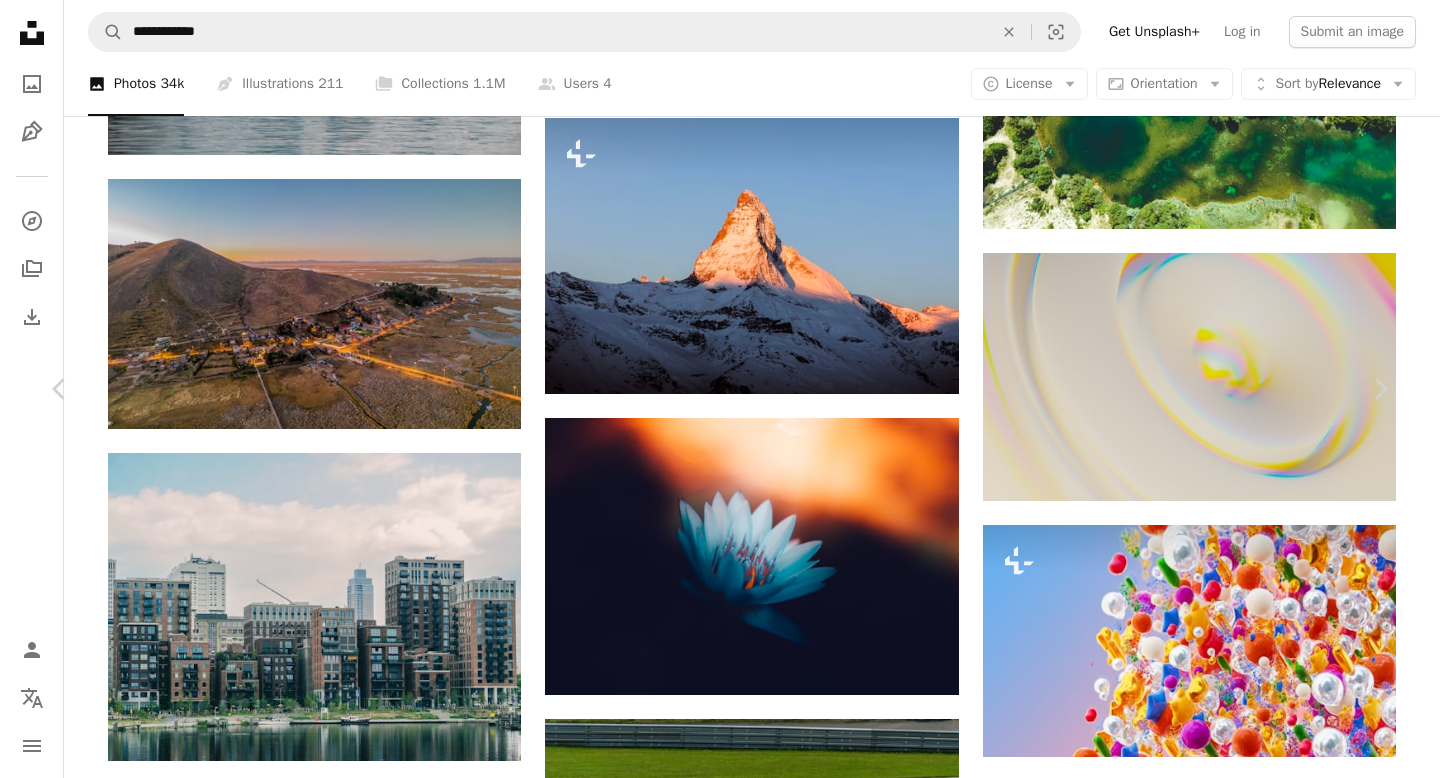 click on "An X shape Chevron left Chevron right [FIRST] [LAST] For Unsplash+ A heart A plus sign Edit image Plus sign for Unsplash+ A lock Download Zoom in ––– –– – ––– –––– –––– A forward-right arrow Share More Actions ––– – ––– – – –– – –––– ––– ––– –––– –––– ––– ––– – –––– –––– ––– ––– –––– –––– From this series Chevron right Related images Plus sign for Unsplash+ A heart A plus sign [FIRST] [LAST] For Unsplash+ A lock Download Plus sign for Unsplash+ A heart A plus sign [FIRST] [LAST] For Unsplash+ A lock Download Plus sign for Unsplash+ A heart A plus sign Getty Images For Unsplash+ A lock Download Plus sign for Unsplash+ A heart A plus sign [FIRST] [LAST] For Unsplash+ A lock Download Plus sign for Unsplash+ A heart A plus sign [FIRST] [LAST] For Unsplash+ A lock" at bounding box center [720, 3729] 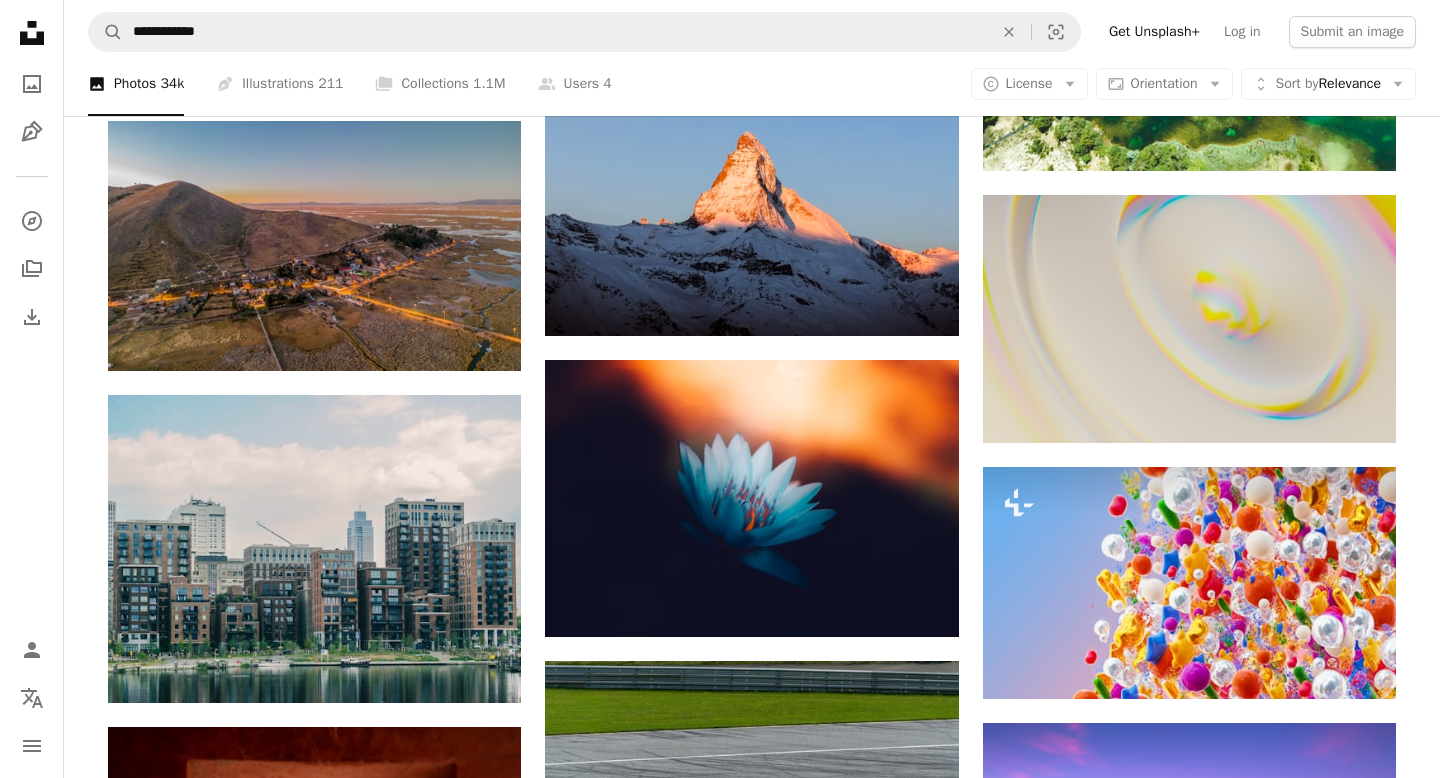 scroll, scrollTop: 58905, scrollLeft: 0, axis: vertical 